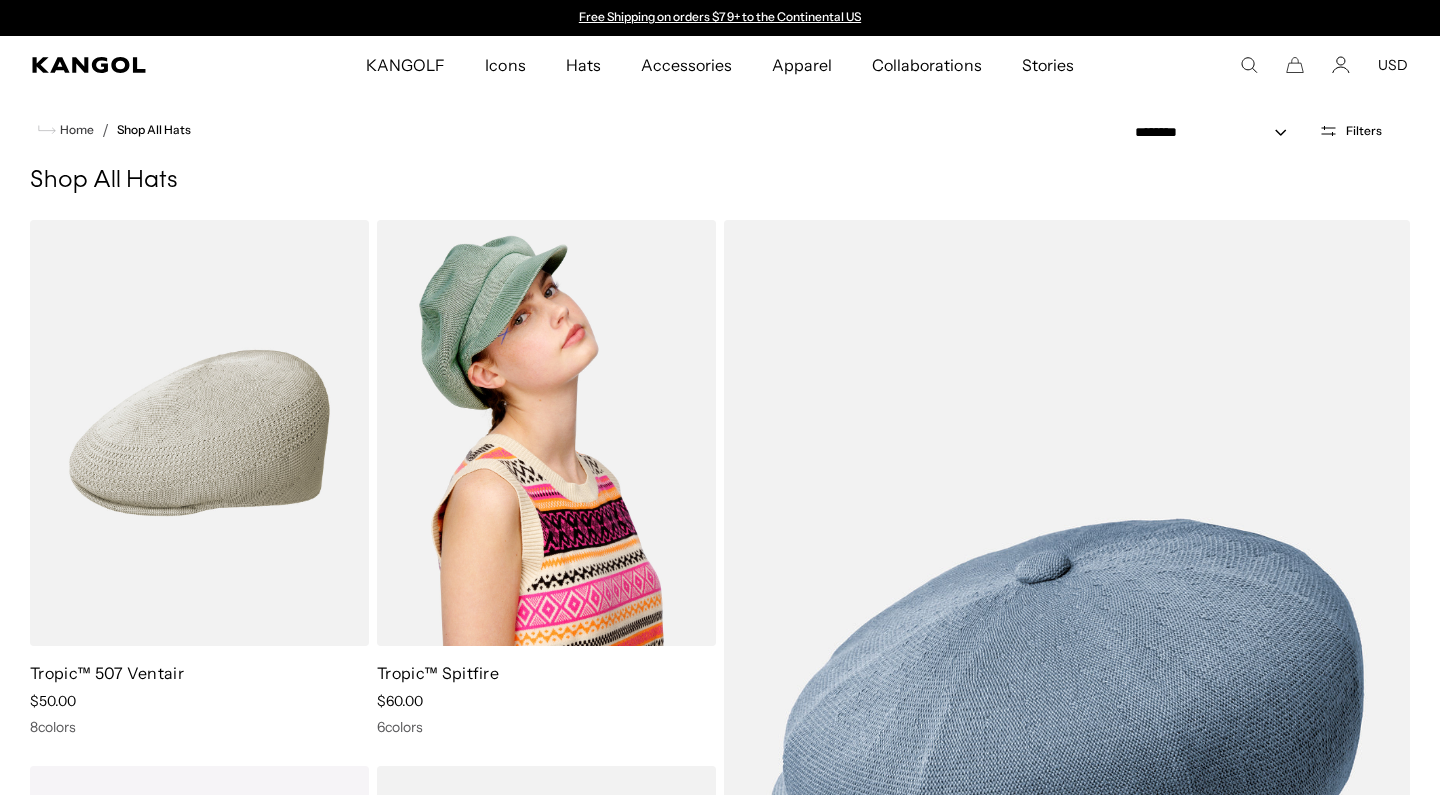 scroll, scrollTop: 93, scrollLeft: 0, axis: vertical 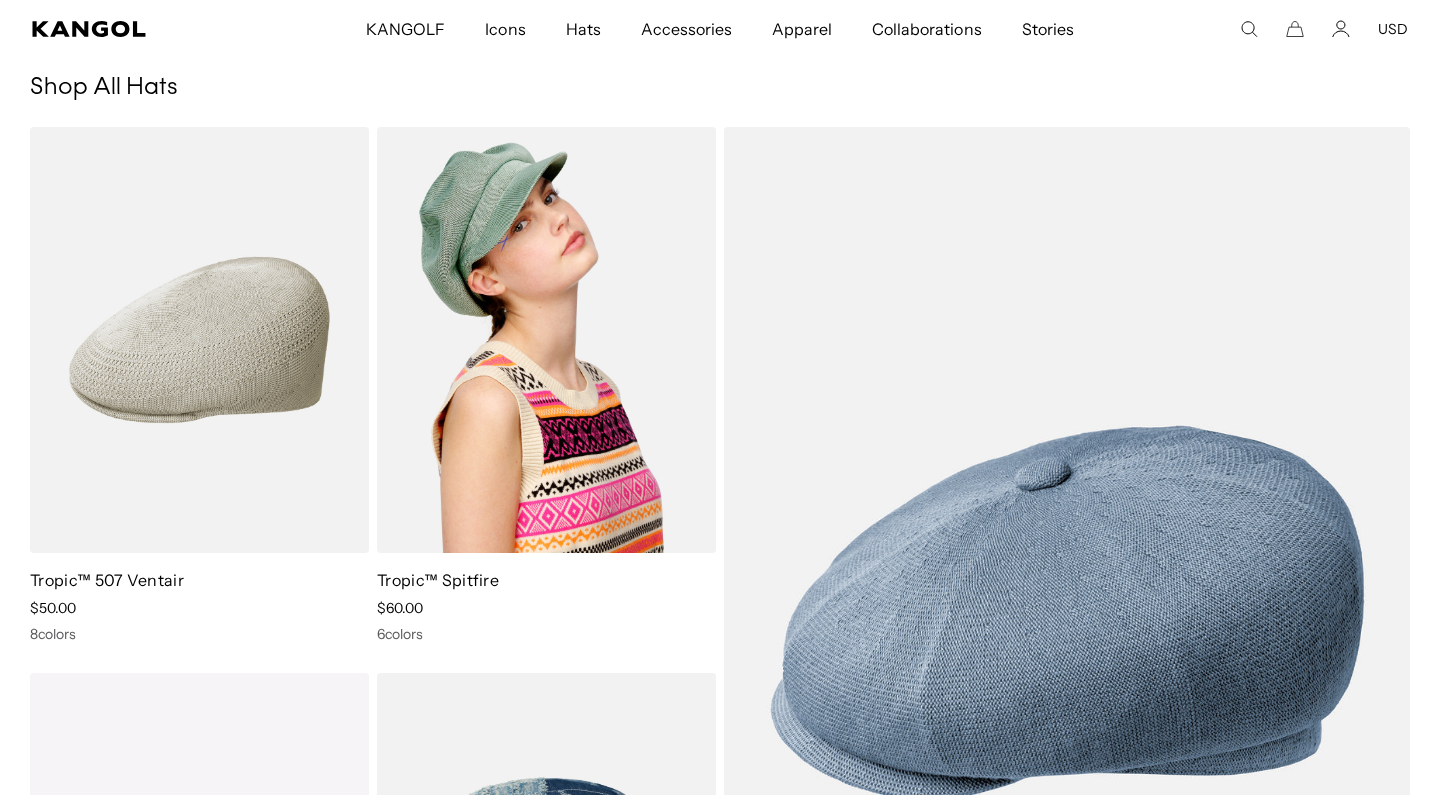click on "Tropic™ Spitfire" at bounding box center [438, 580] 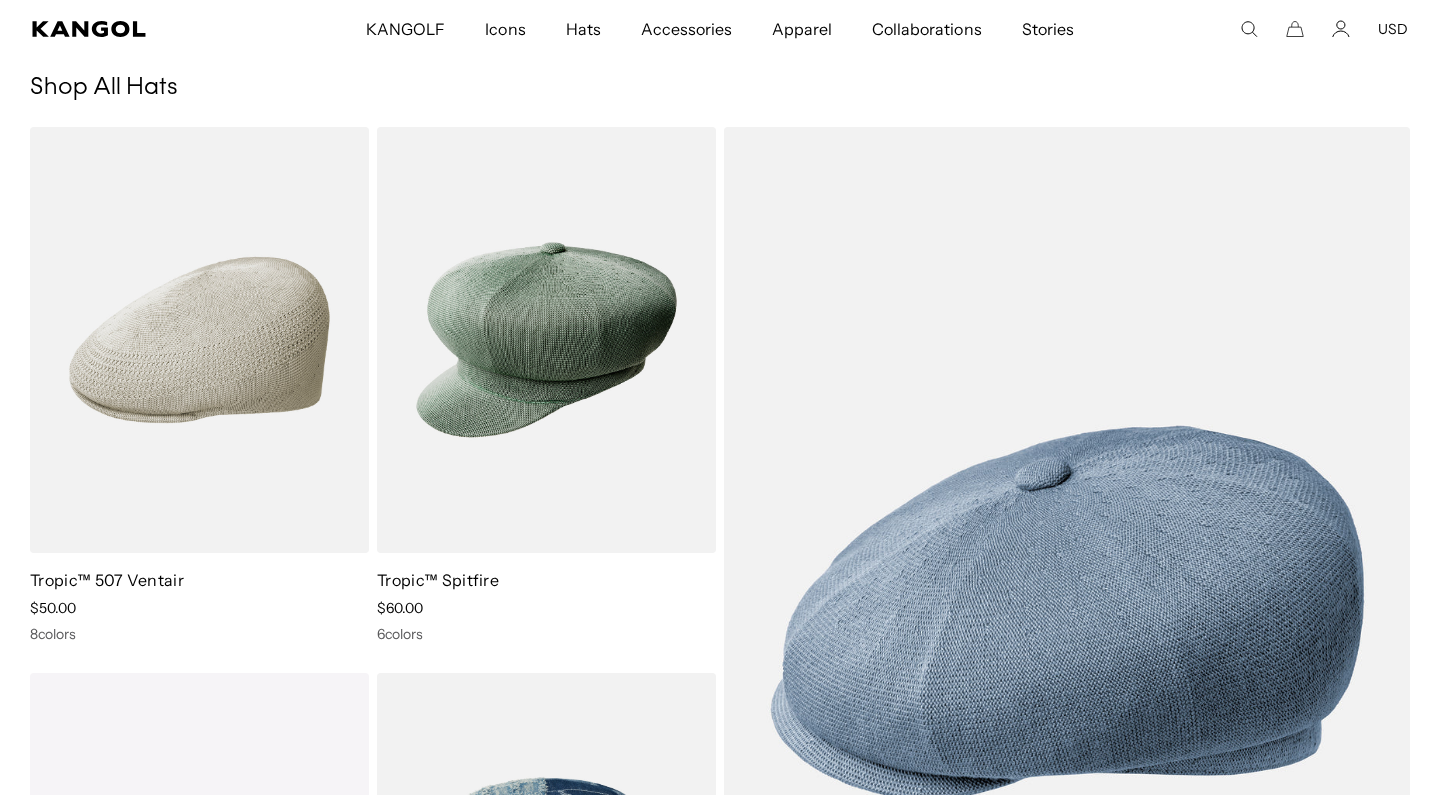scroll, scrollTop: 0, scrollLeft: 0, axis: both 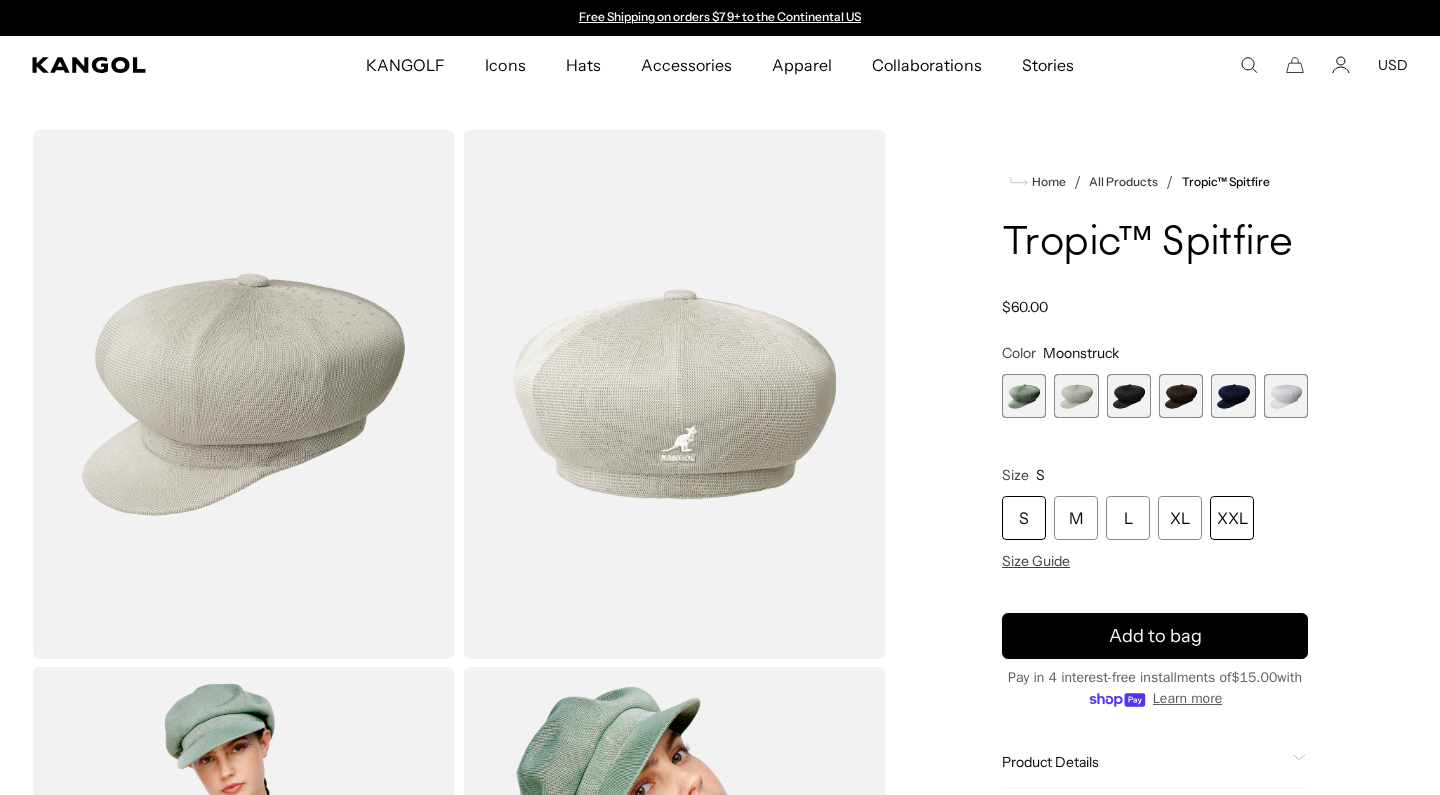 click on "XXL" at bounding box center [1232, 518] 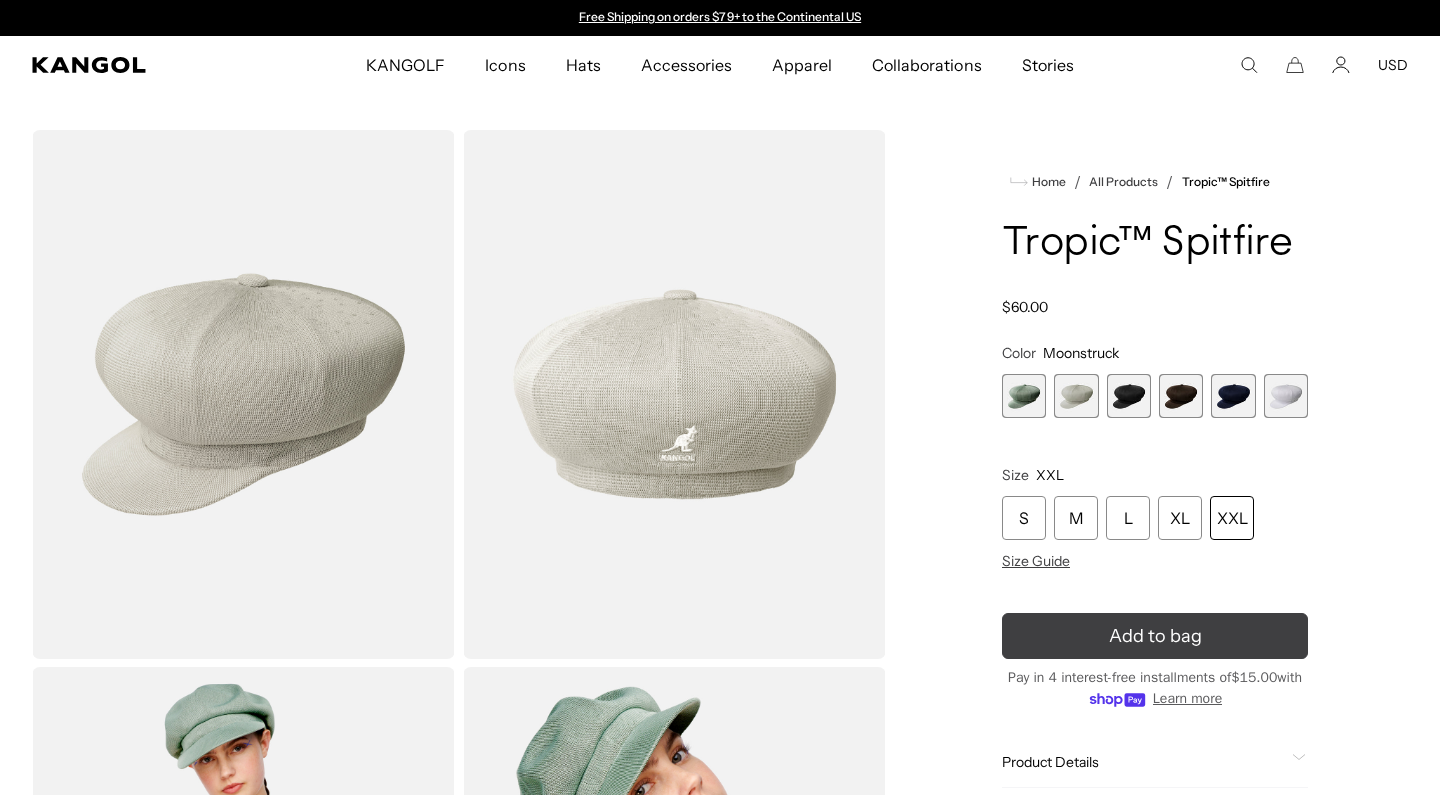 click on "Add to bag" at bounding box center [1155, 636] 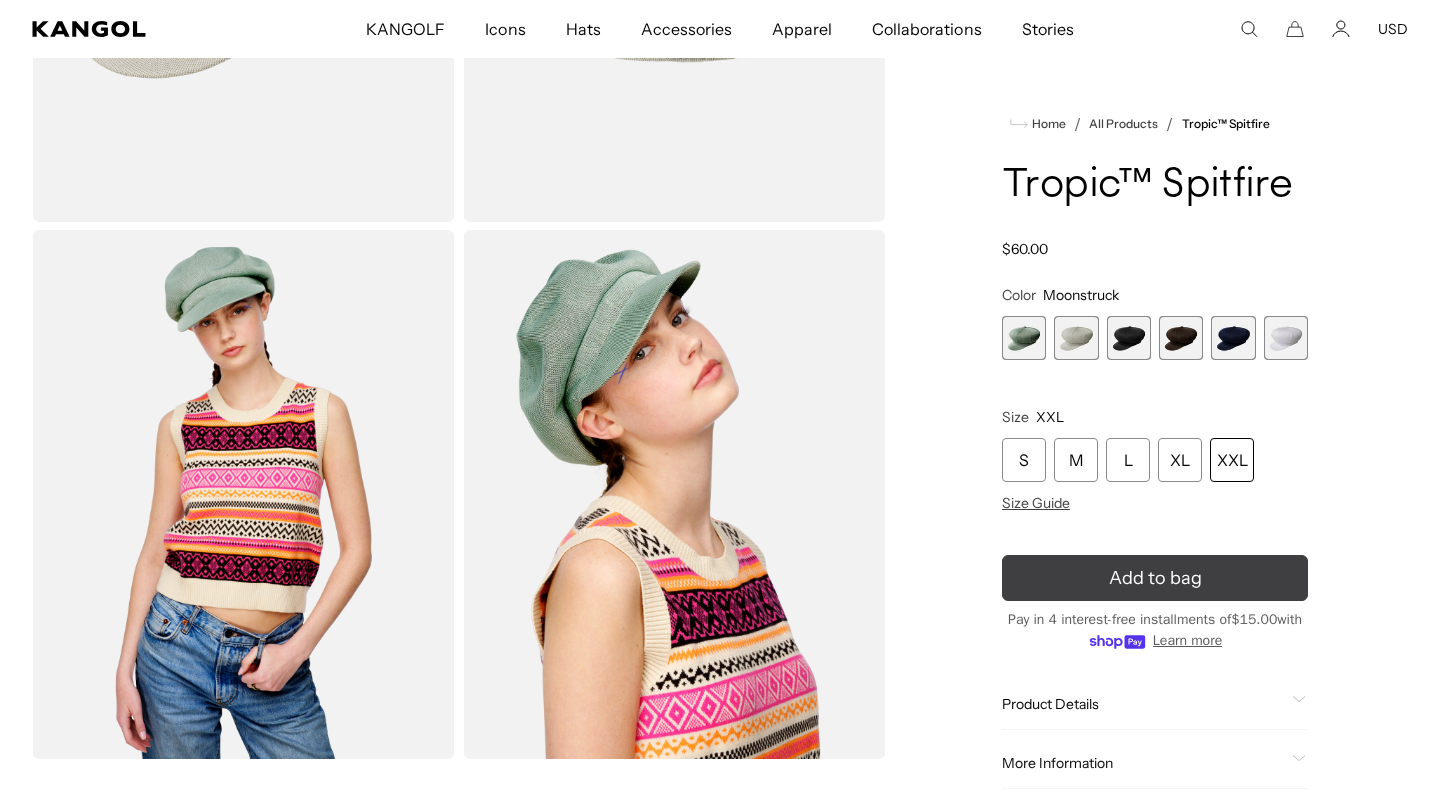 scroll, scrollTop: 0, scrollLeft: 0, axis: both 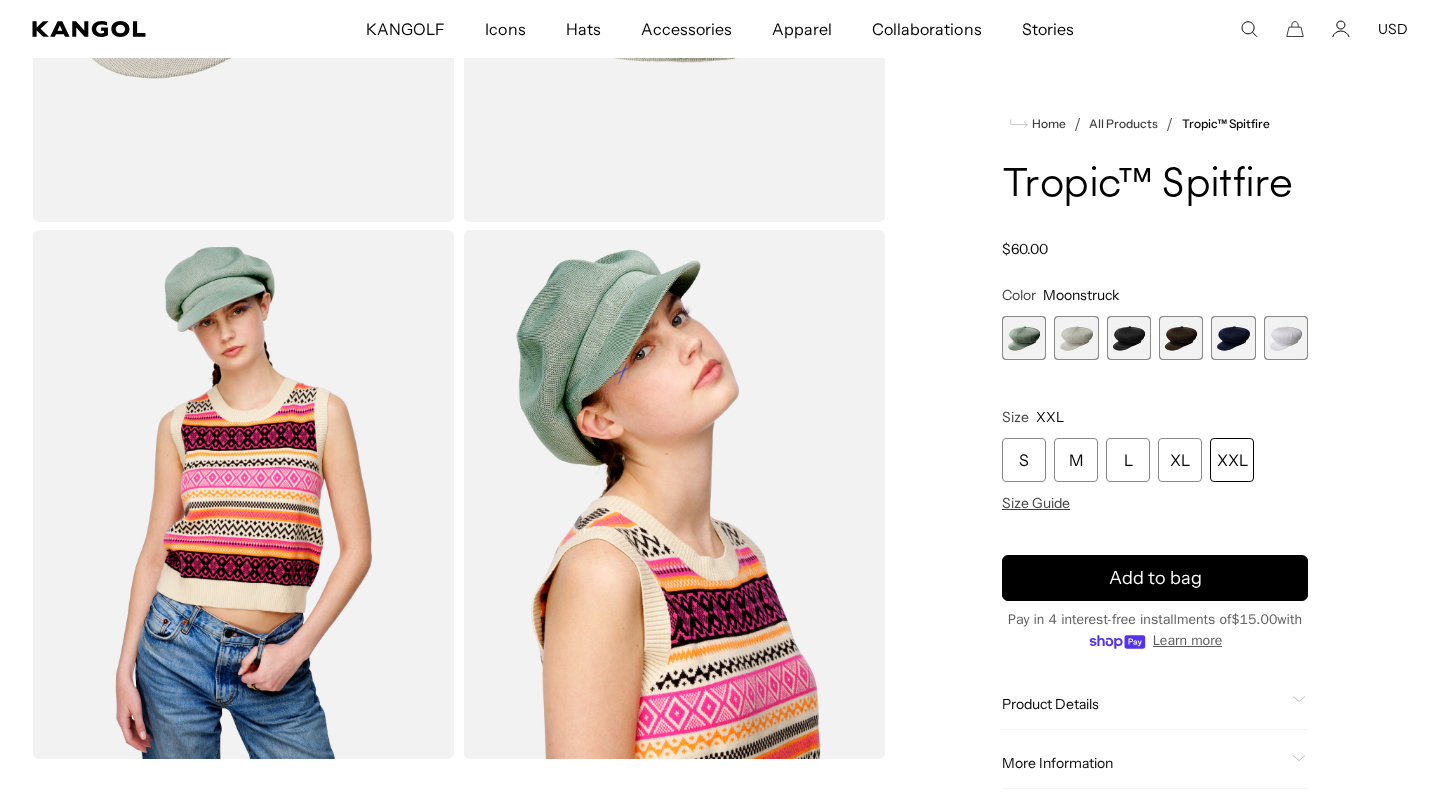 click on "Product Details" 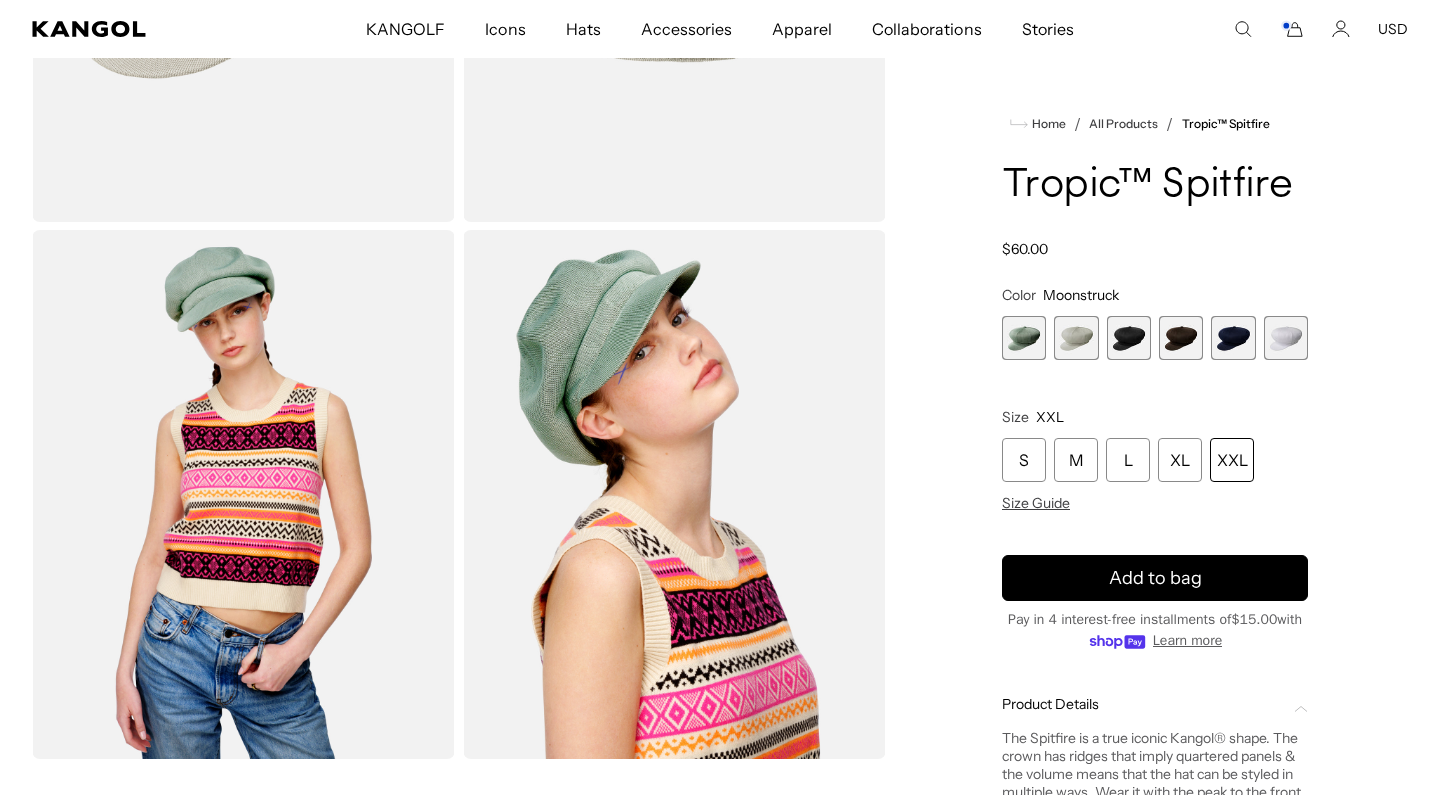 click on "More Information" 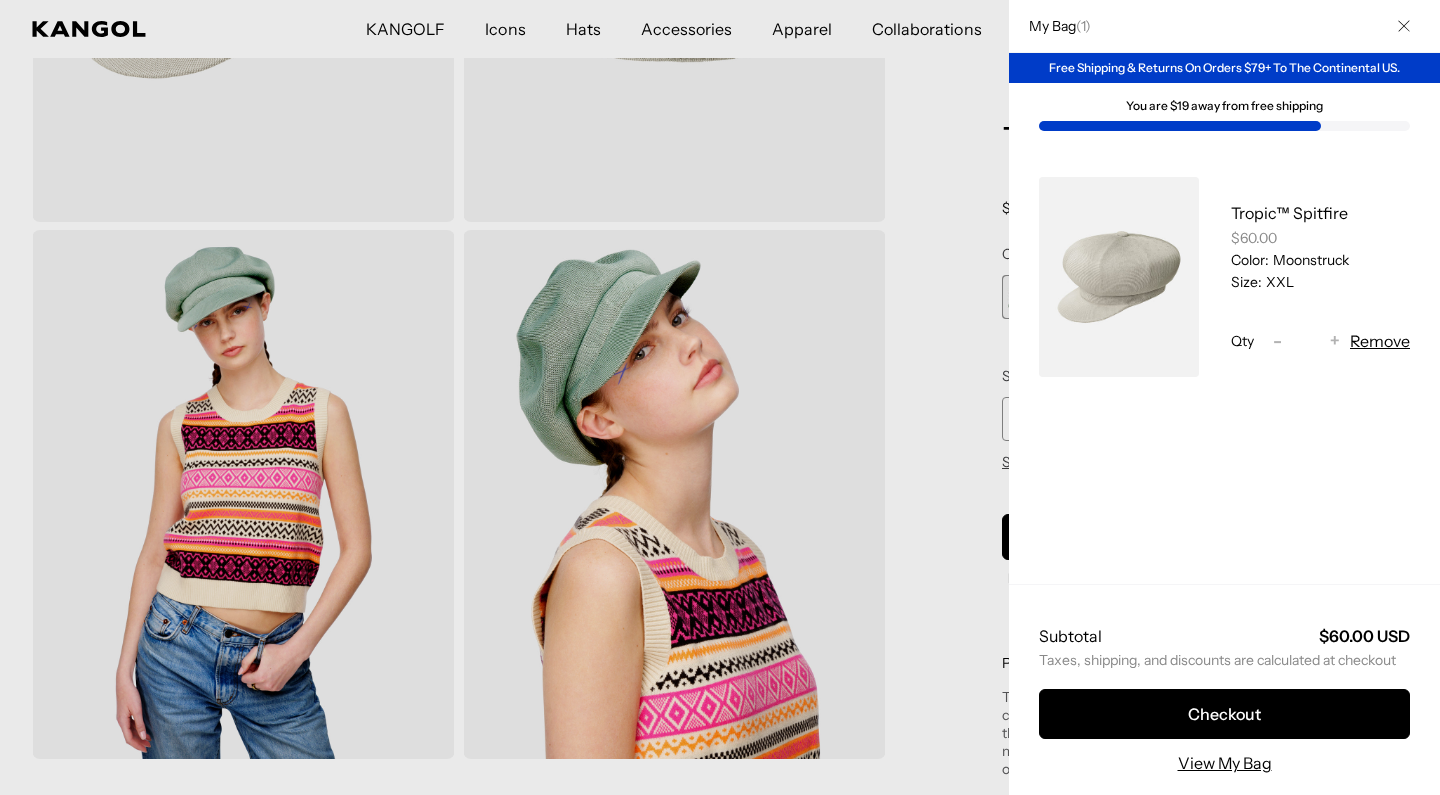 click 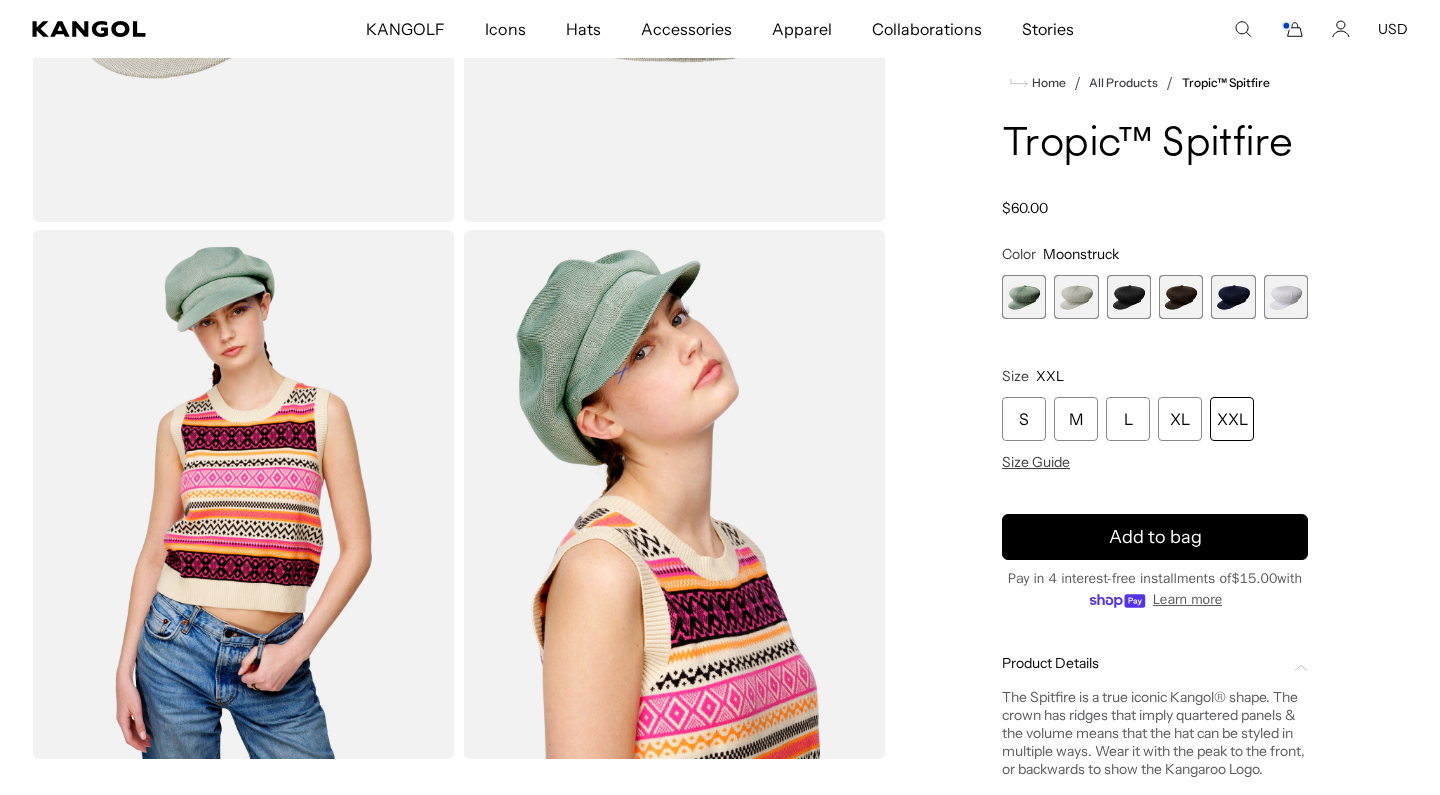scroll, scrollTop: 1219, scrollLeft: 0, axis: vertical 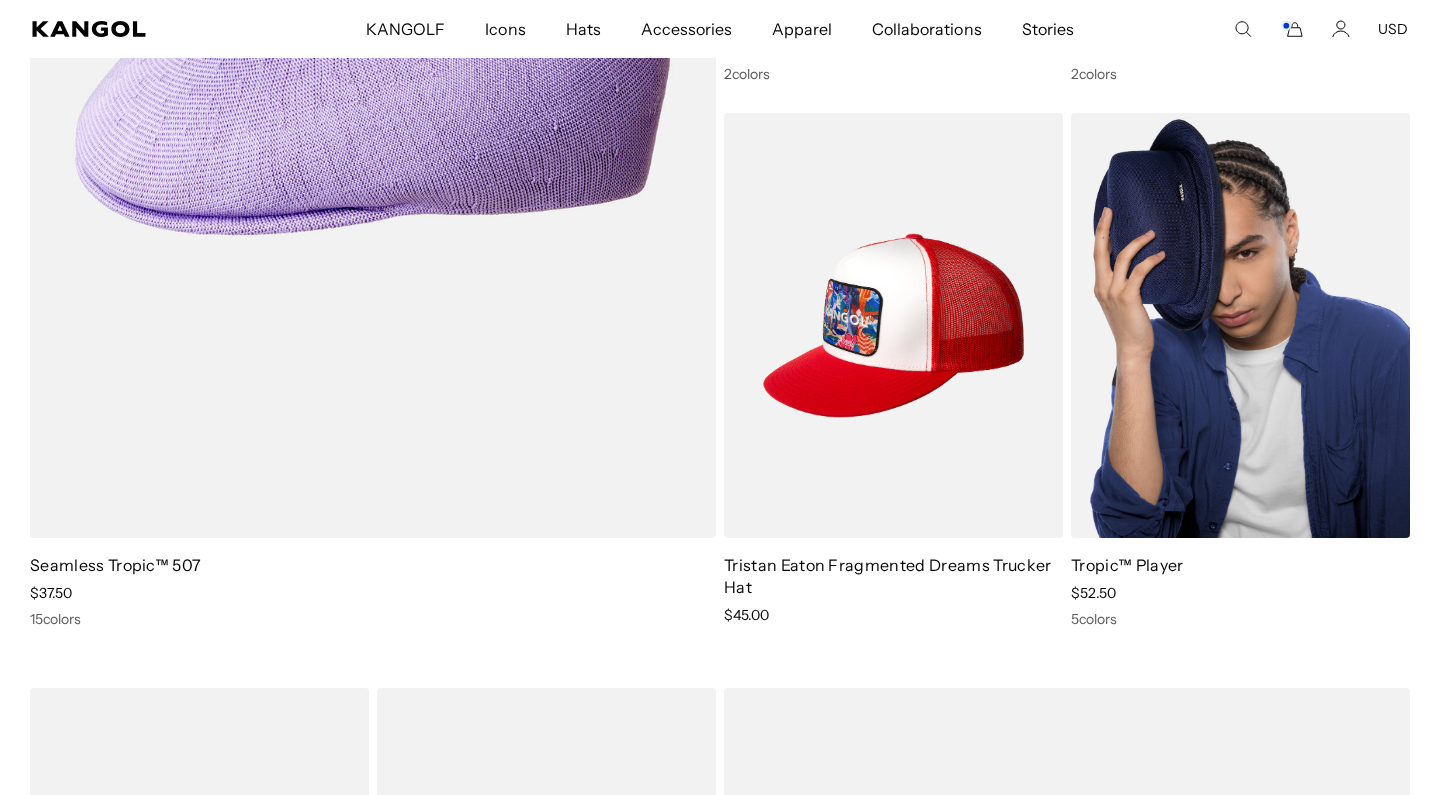 click at bounding box center (1240, 326) 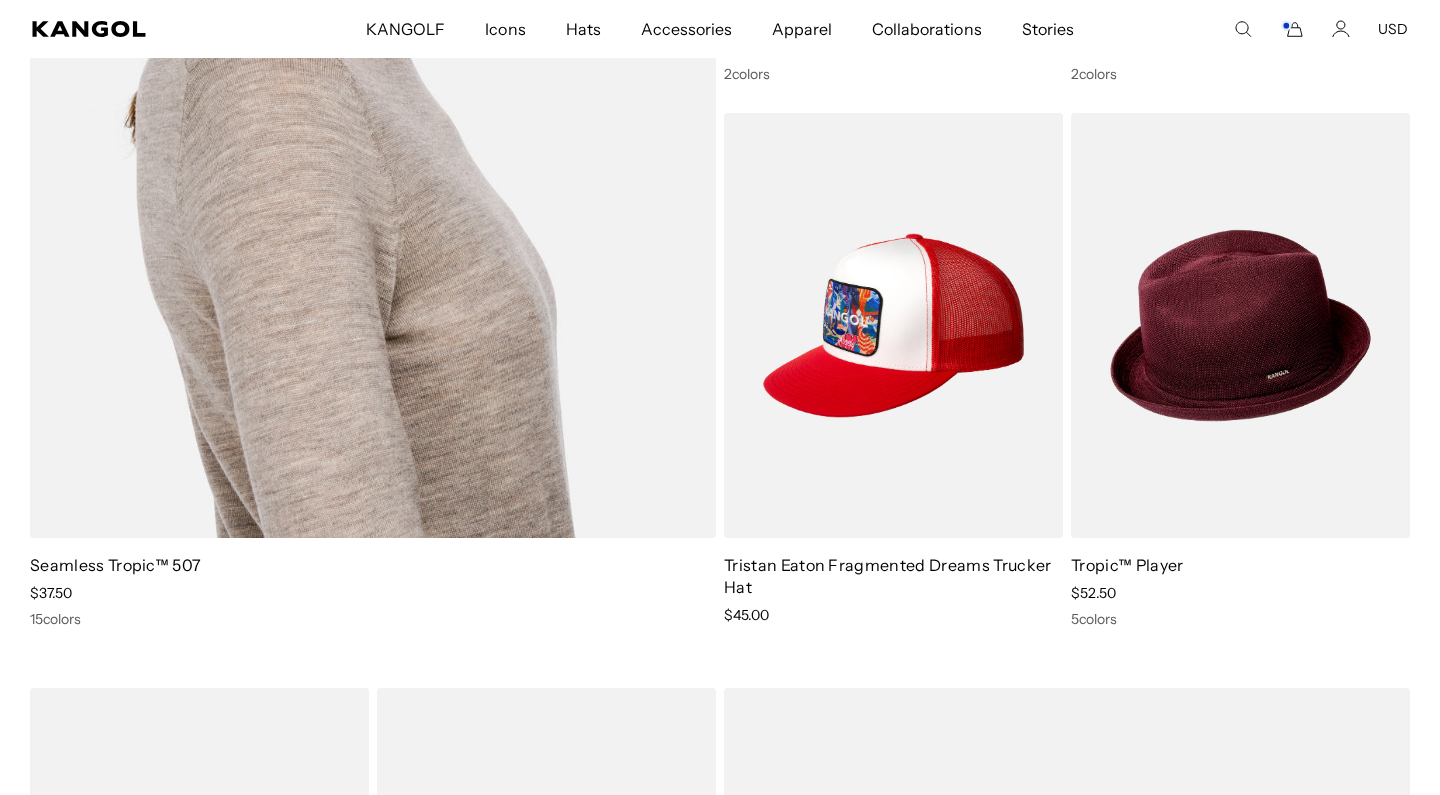 scroll, scrollTop: 13054, scrollLeft: 0, axis: vertical 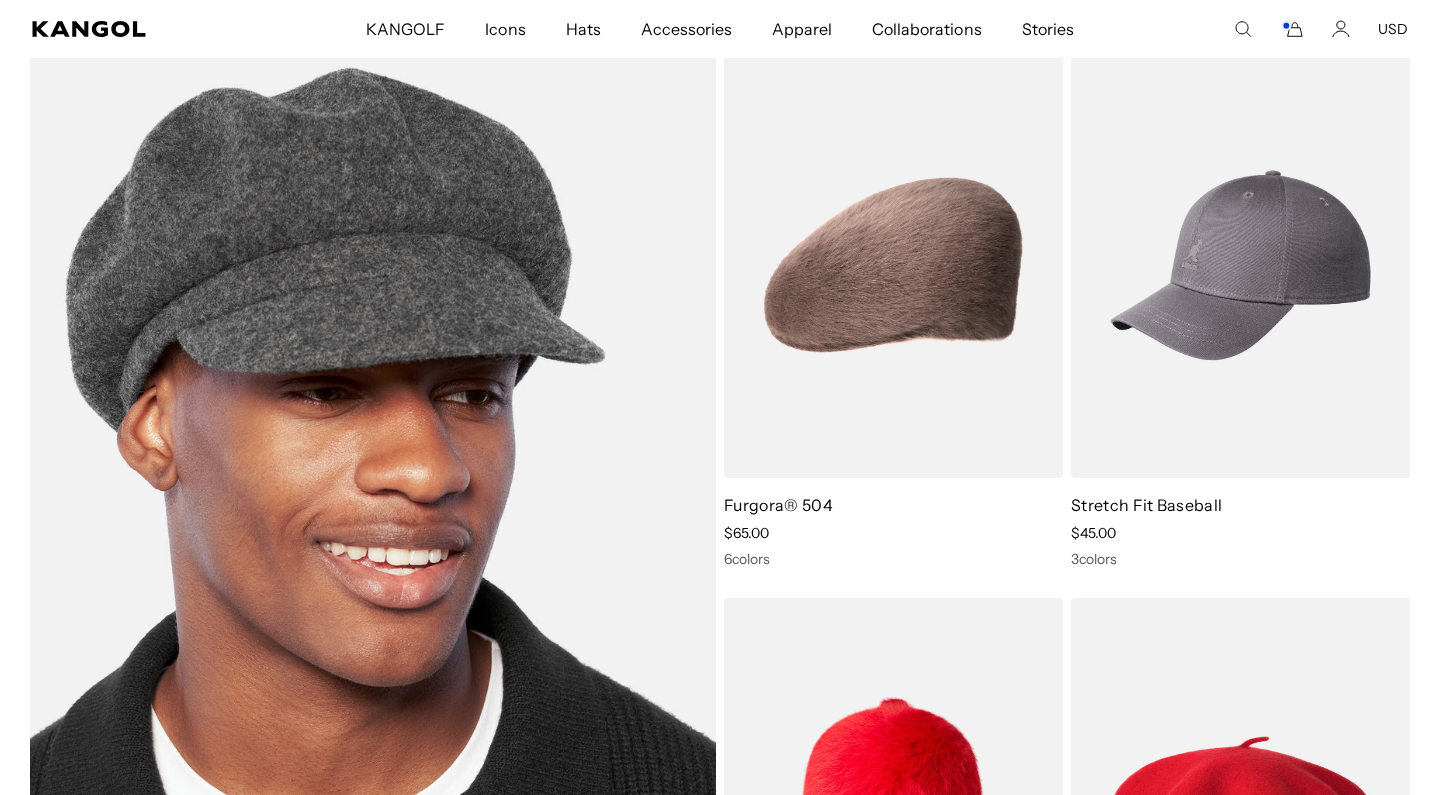 click at bounding box center [373, 538] 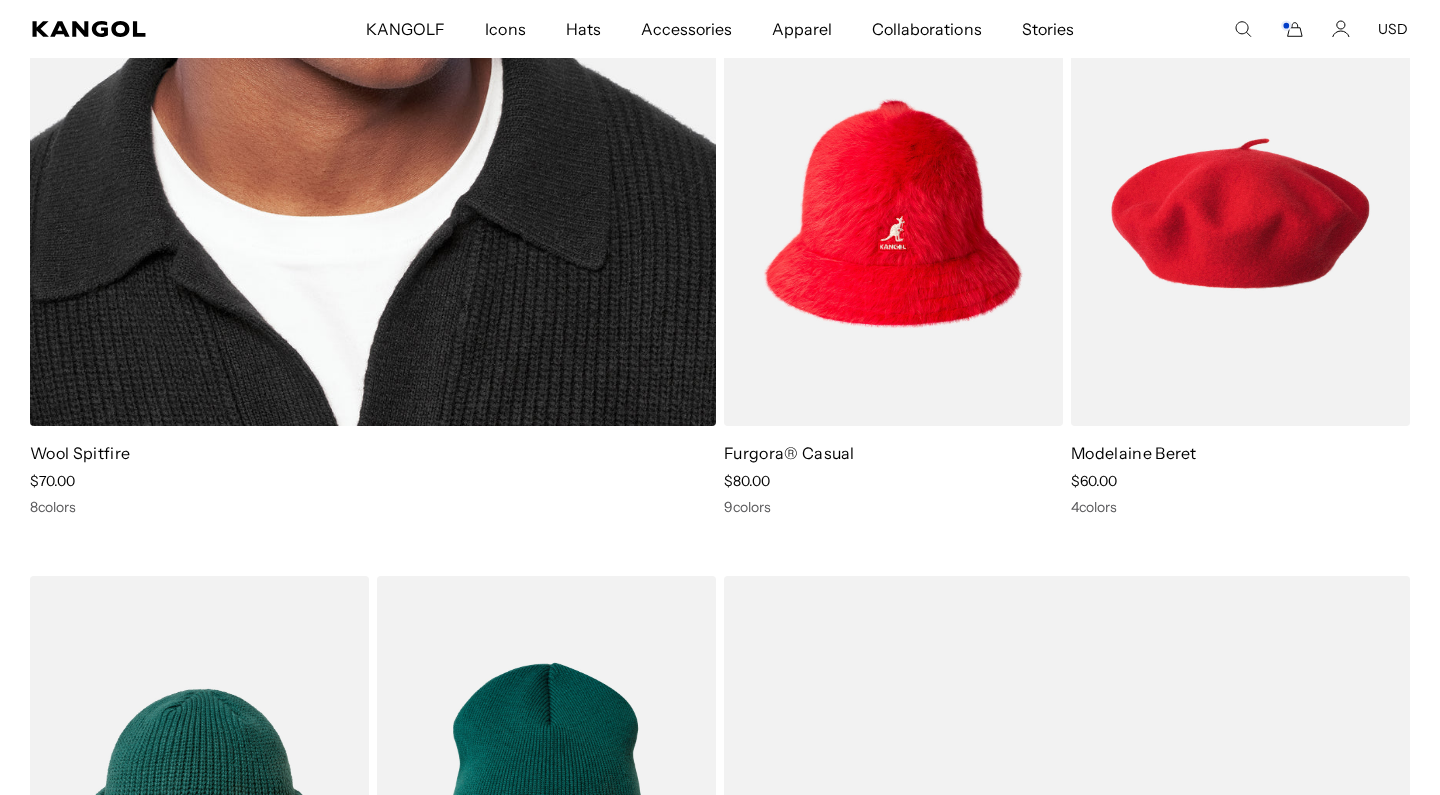 scroll, scrollTop: 17609, scrollLeft: 0, axis: vertical 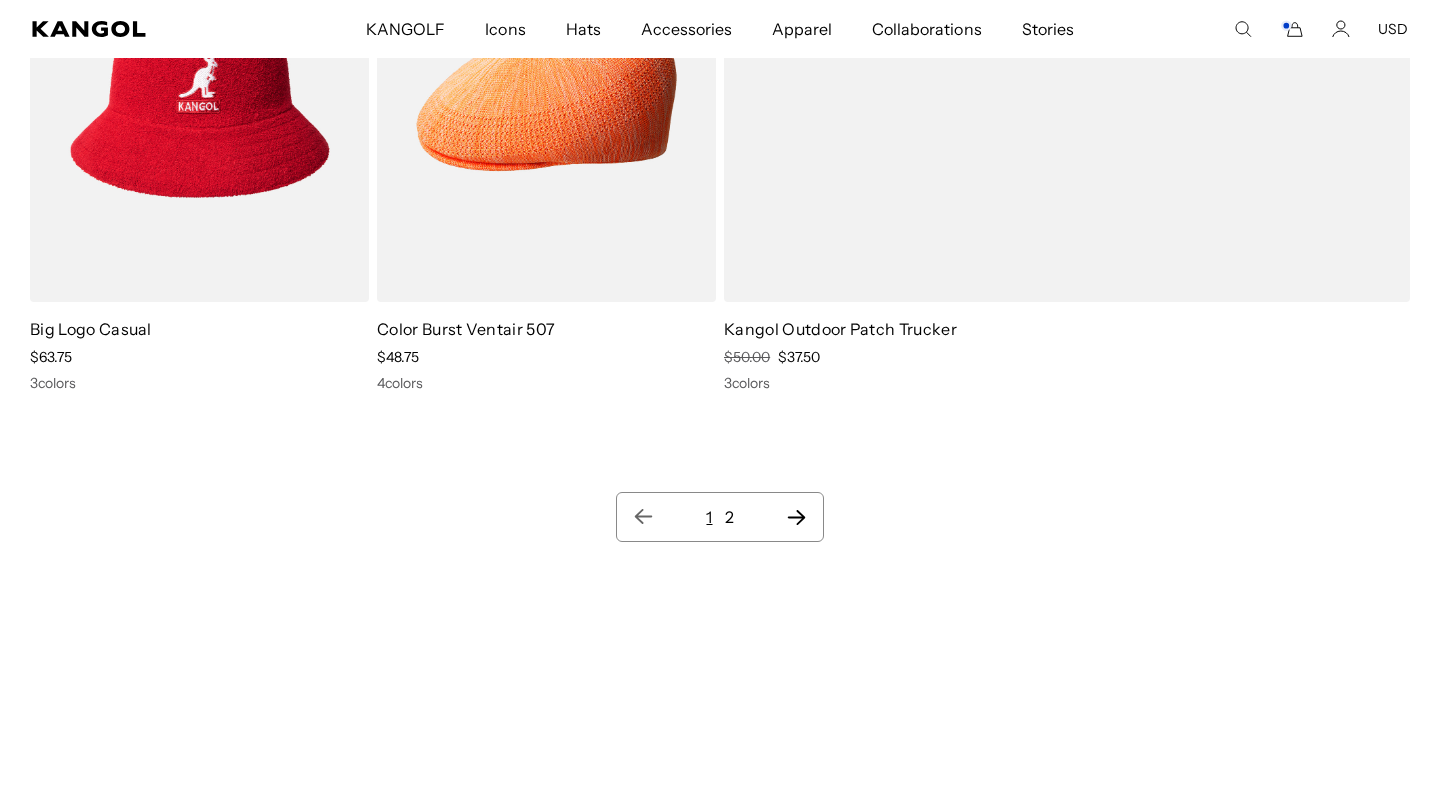 click 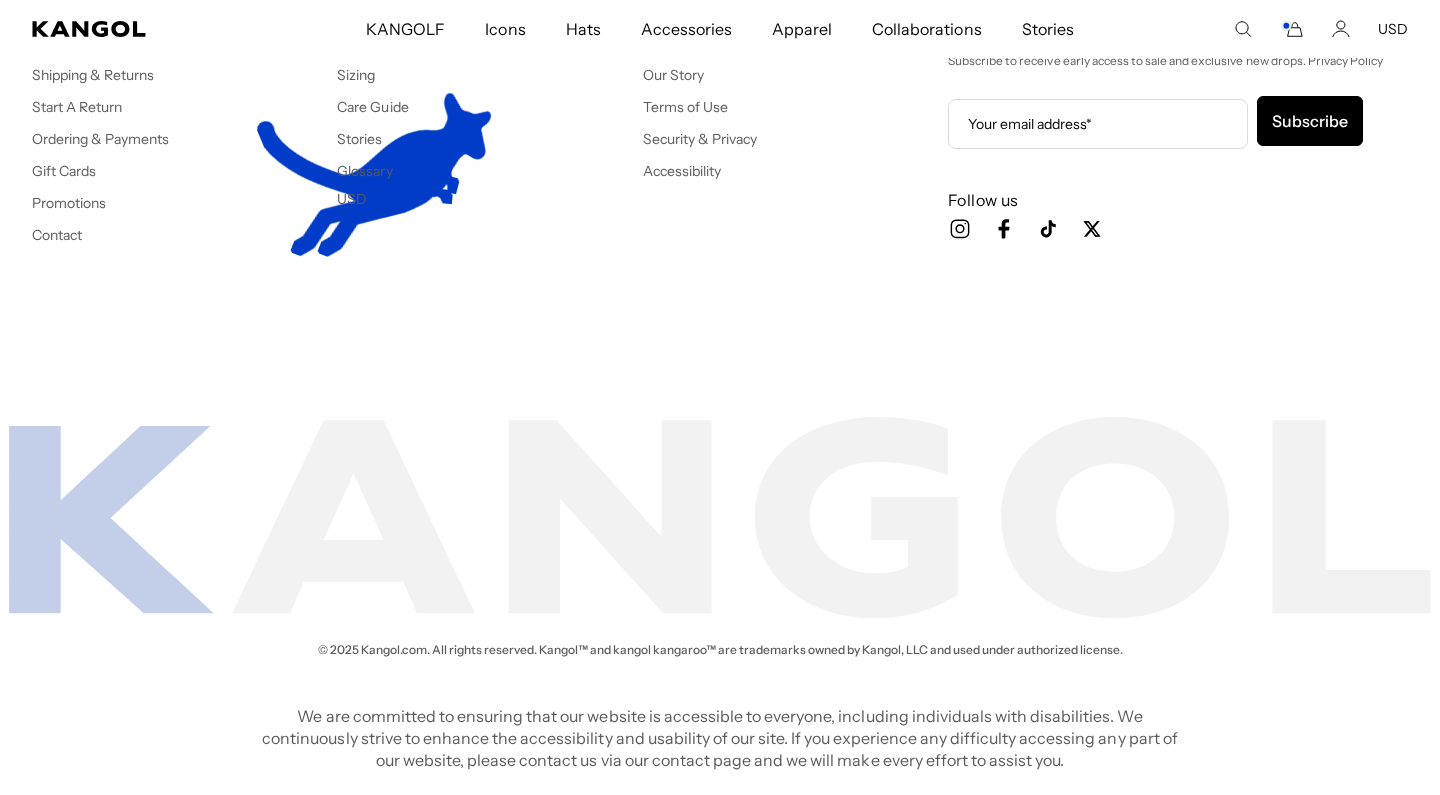 scroll, scrollTop: 0, scrollLeft: 0, axis: both 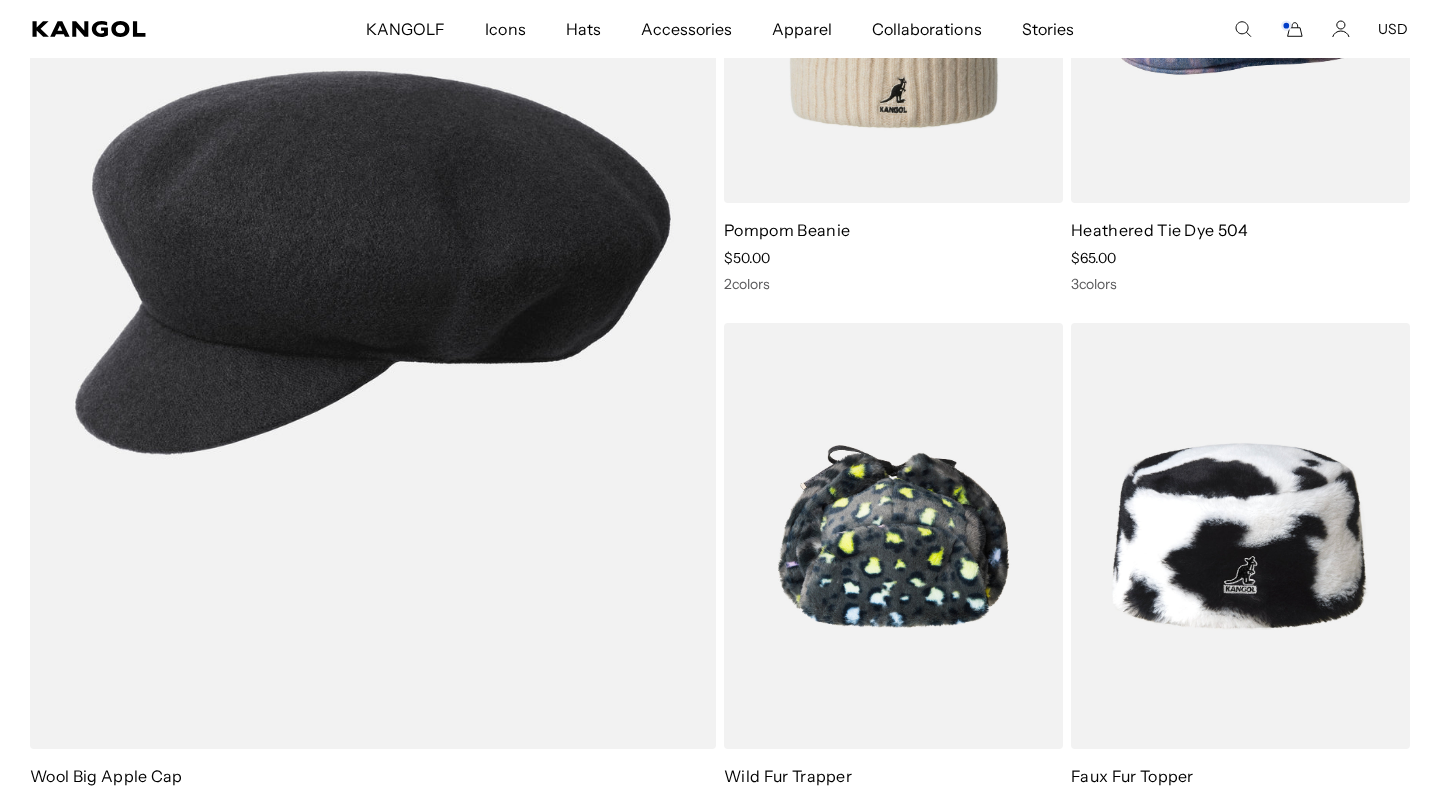 click at bounding box center (373, 262) 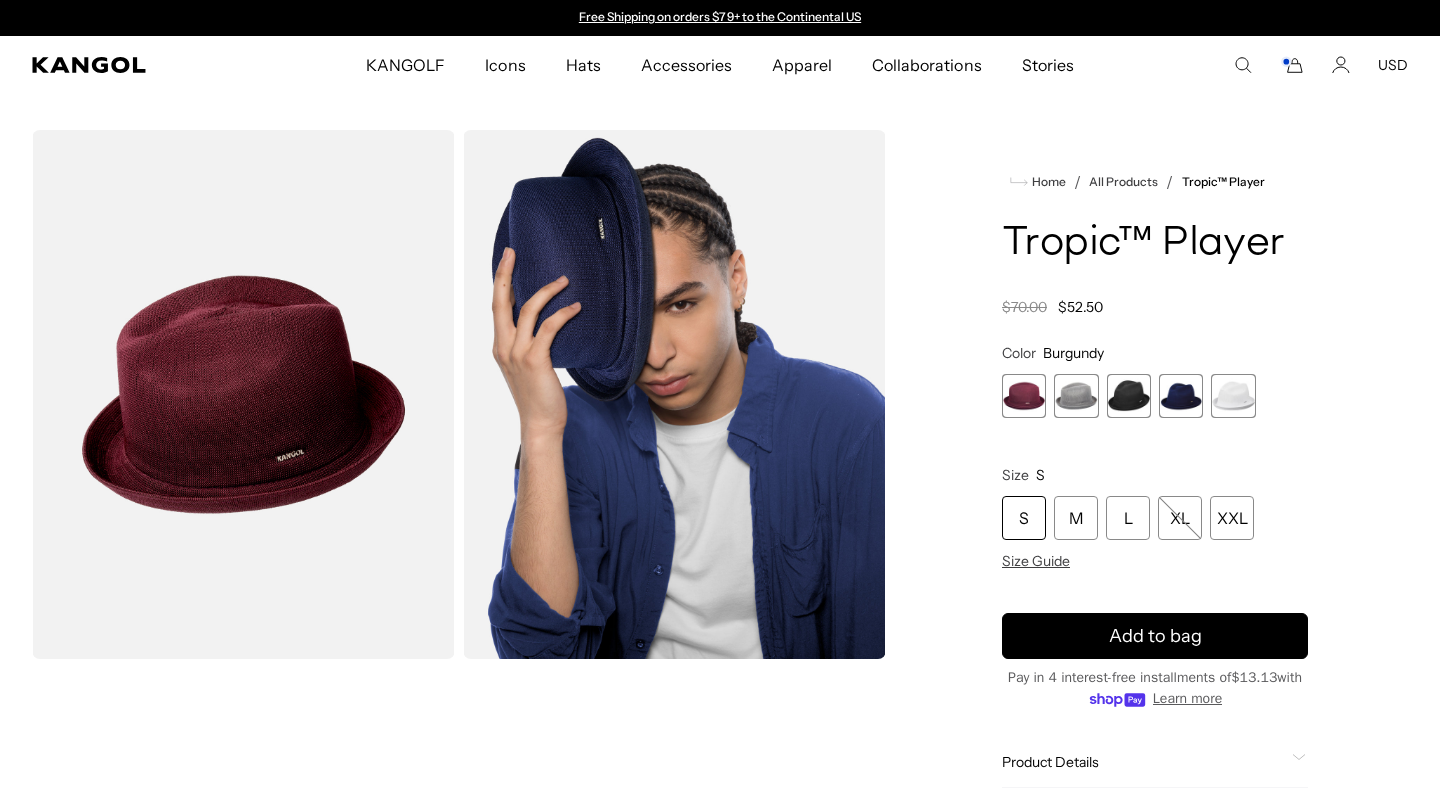 scroll, scrollTop: 0, scrollLeft: 0, axis: both 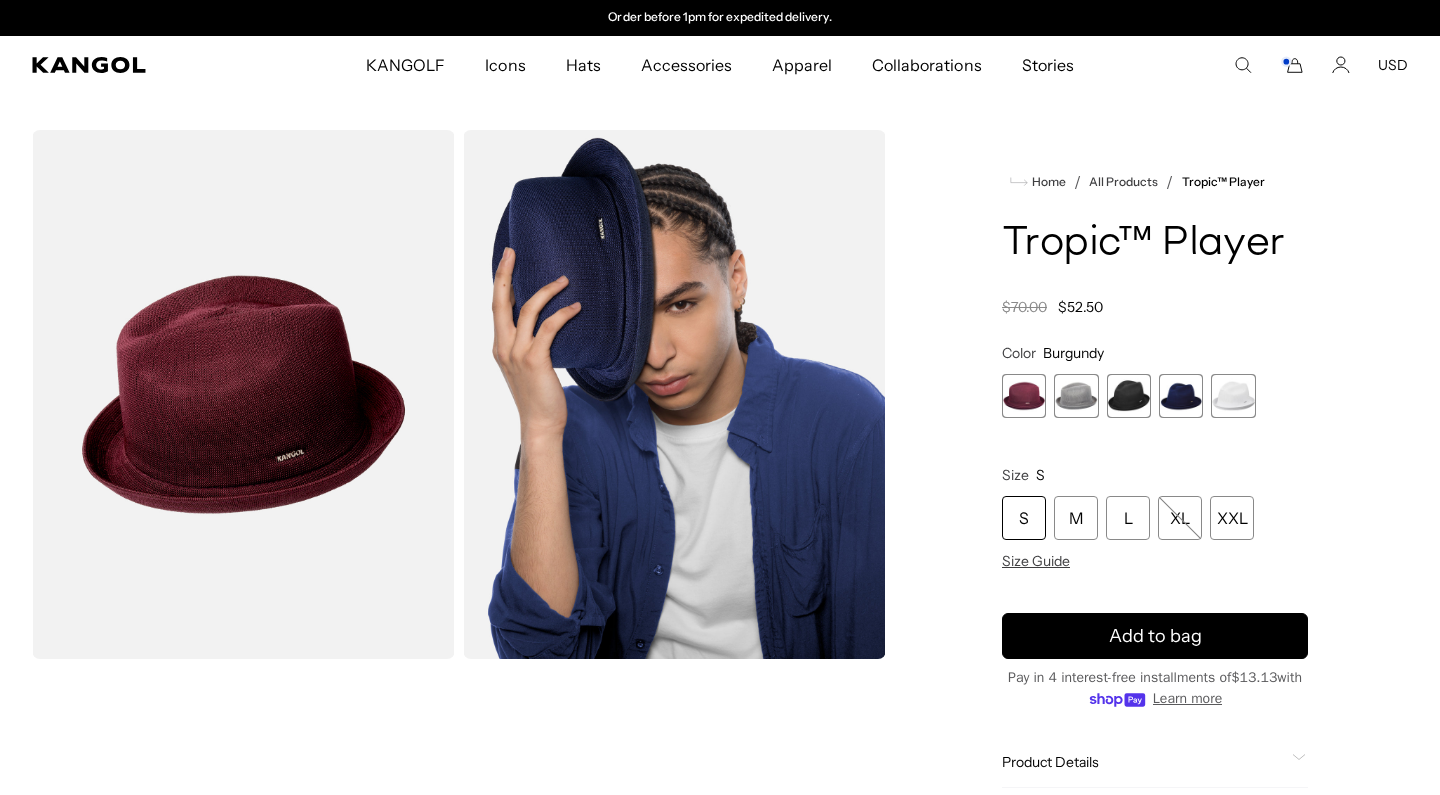 click at bounding box center (1129, 396) 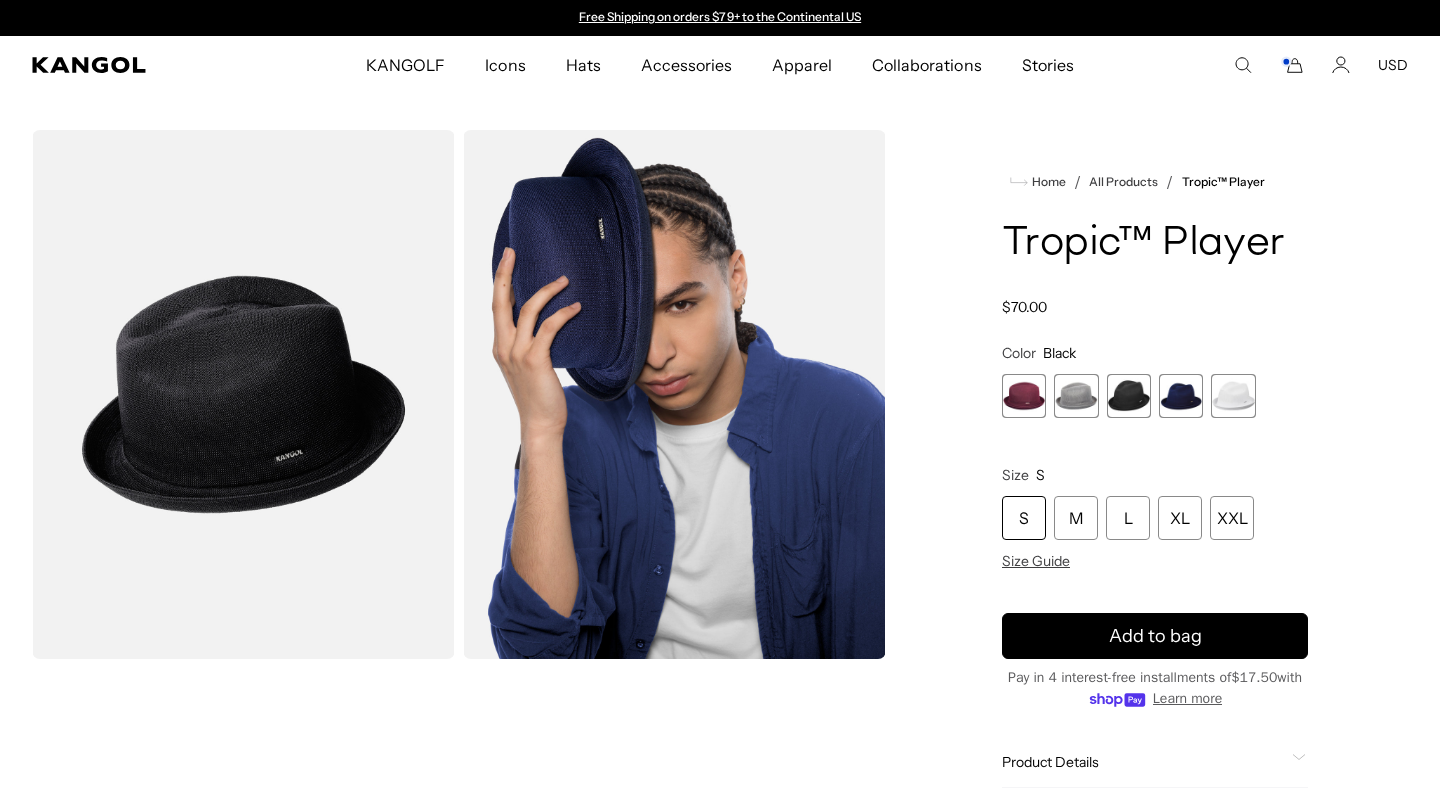 scroll, scrollTop: 0, scrollLeft: 412, axis: horizontal 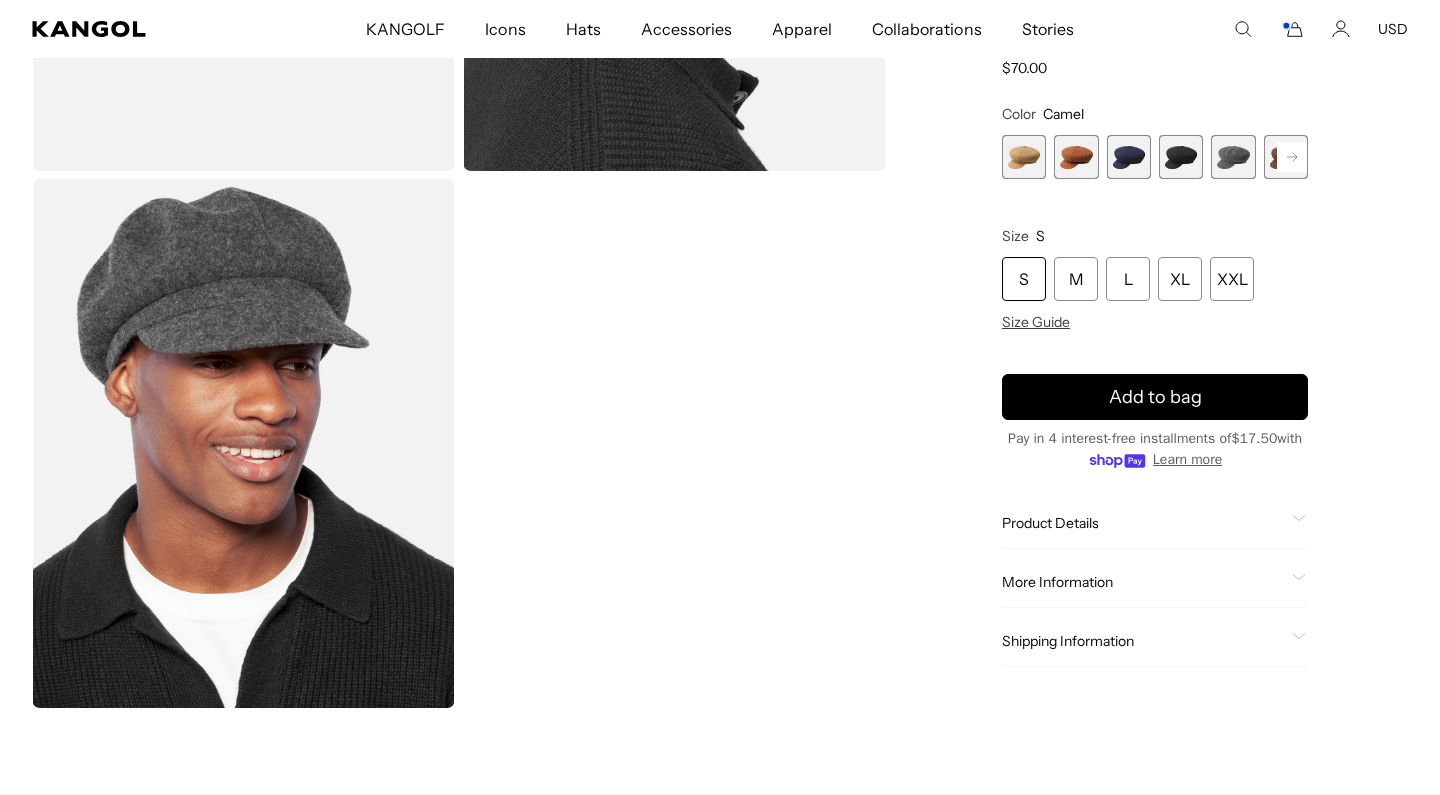 click on "More Information
Style ID
0259BC
Shape
Newsboy
Fabrication
Wool Blend
Material
100% Wool
Brim
2" Peak
Crown
Round
USA Made or Imported
Imported" 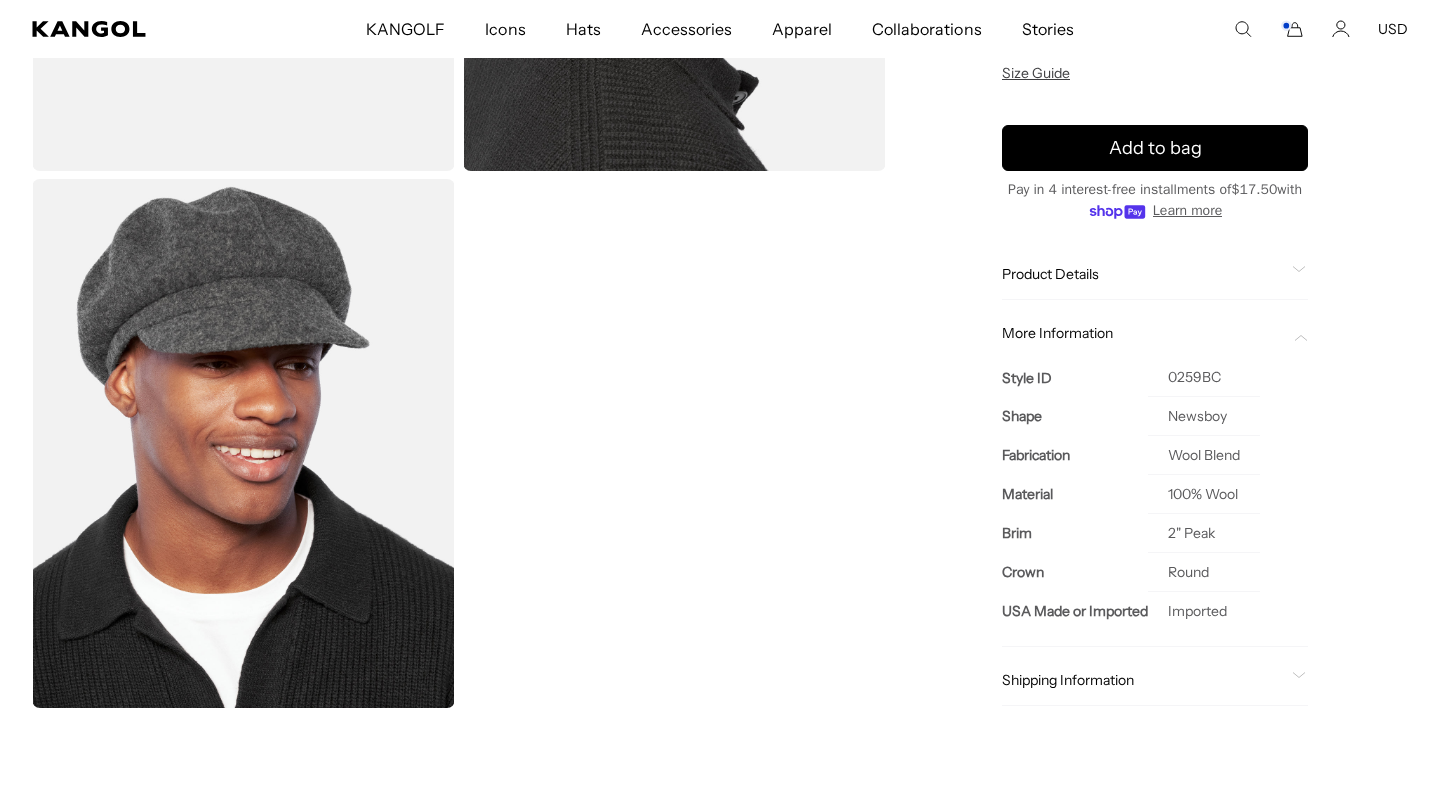 scroll, scrollTop: 0, scrollLeft: 0, axis: both 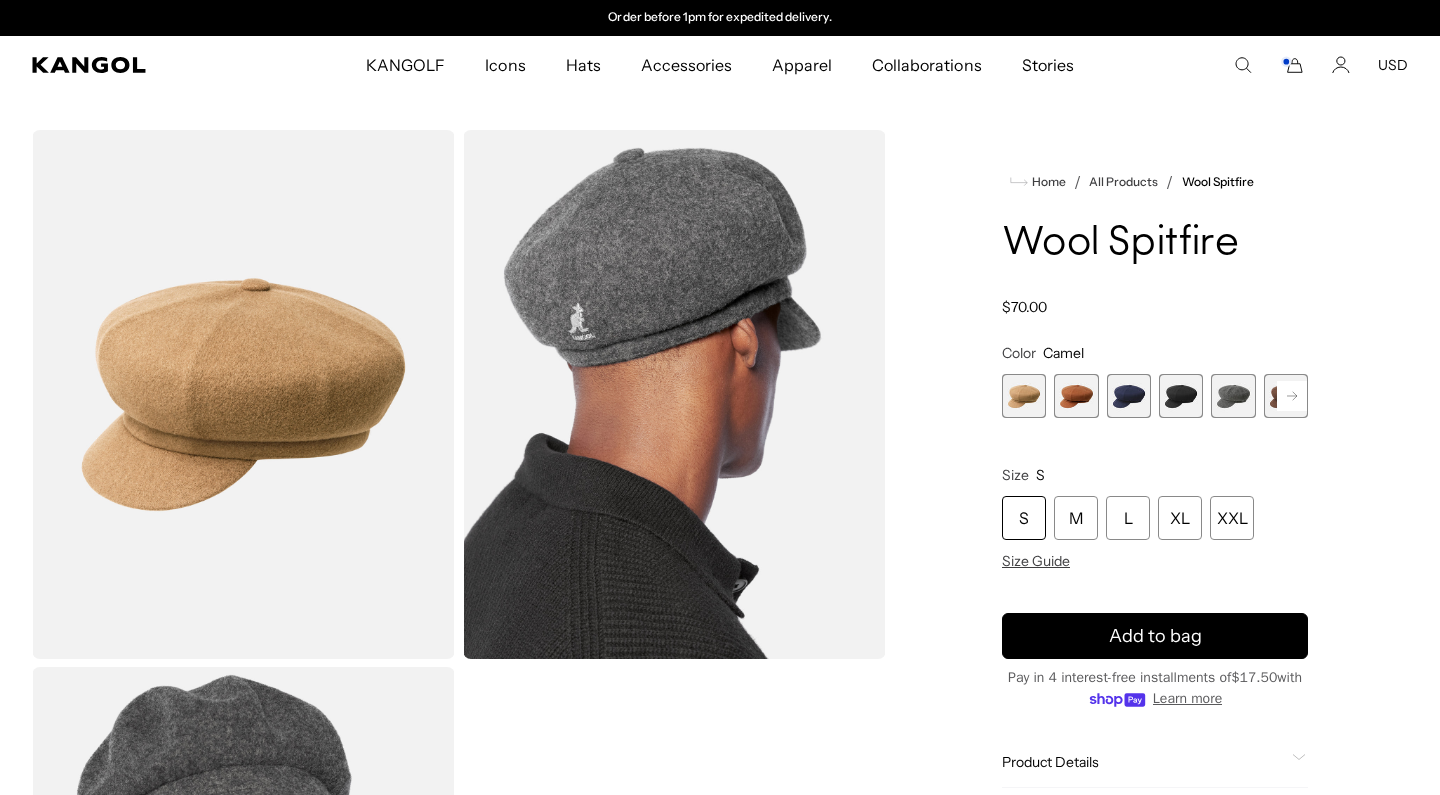 click 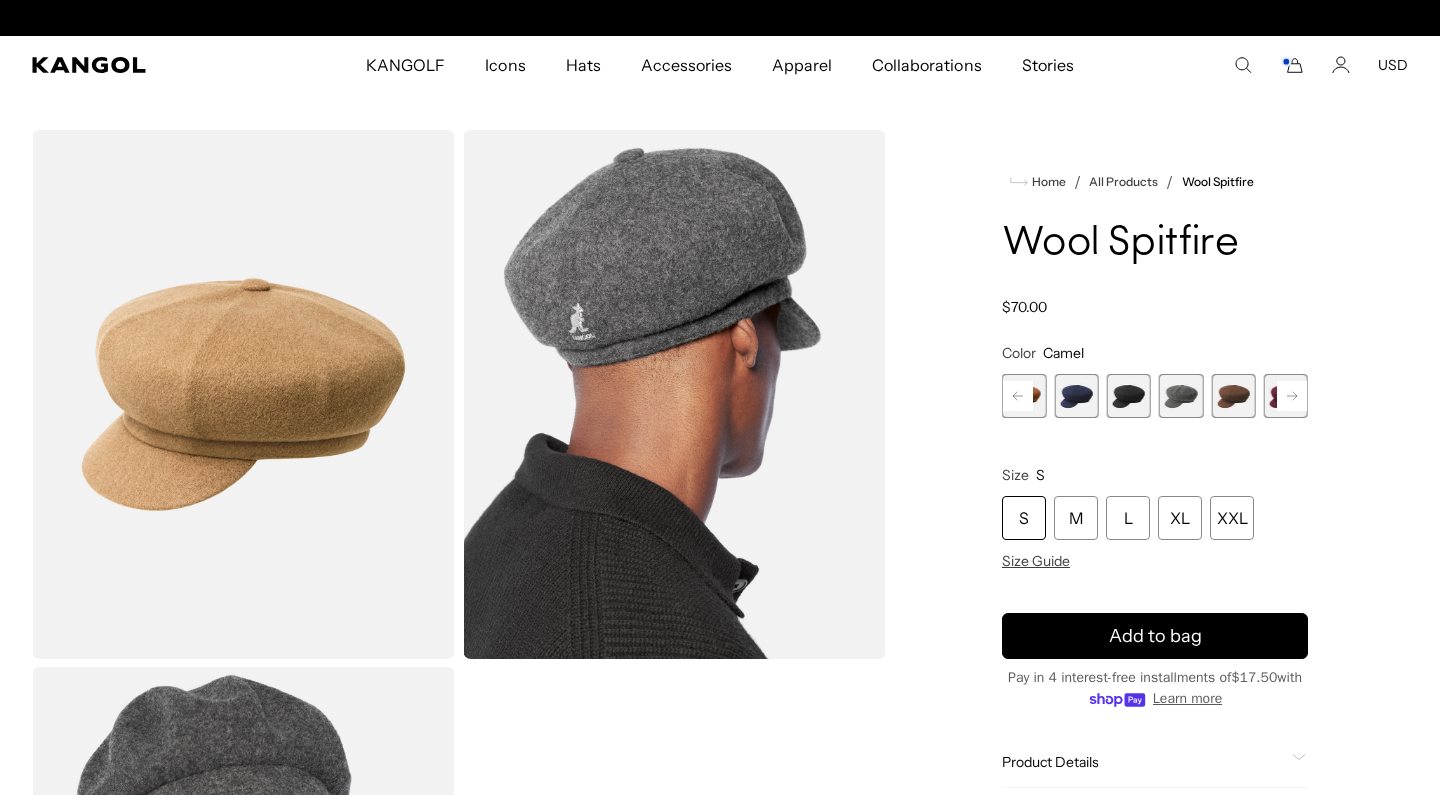 scroll, scrollTop: 0, scrollLeft: 0, axis: both 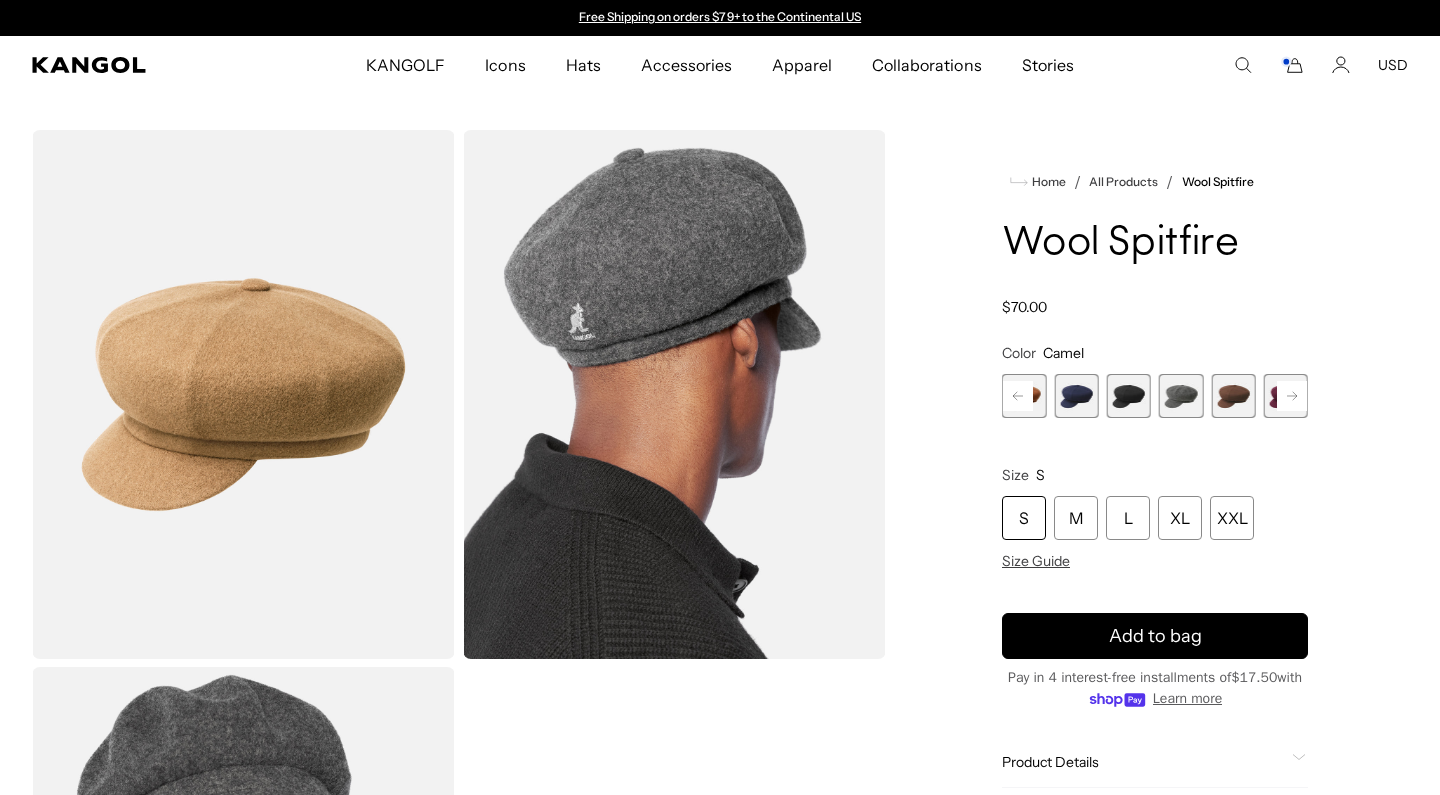 click 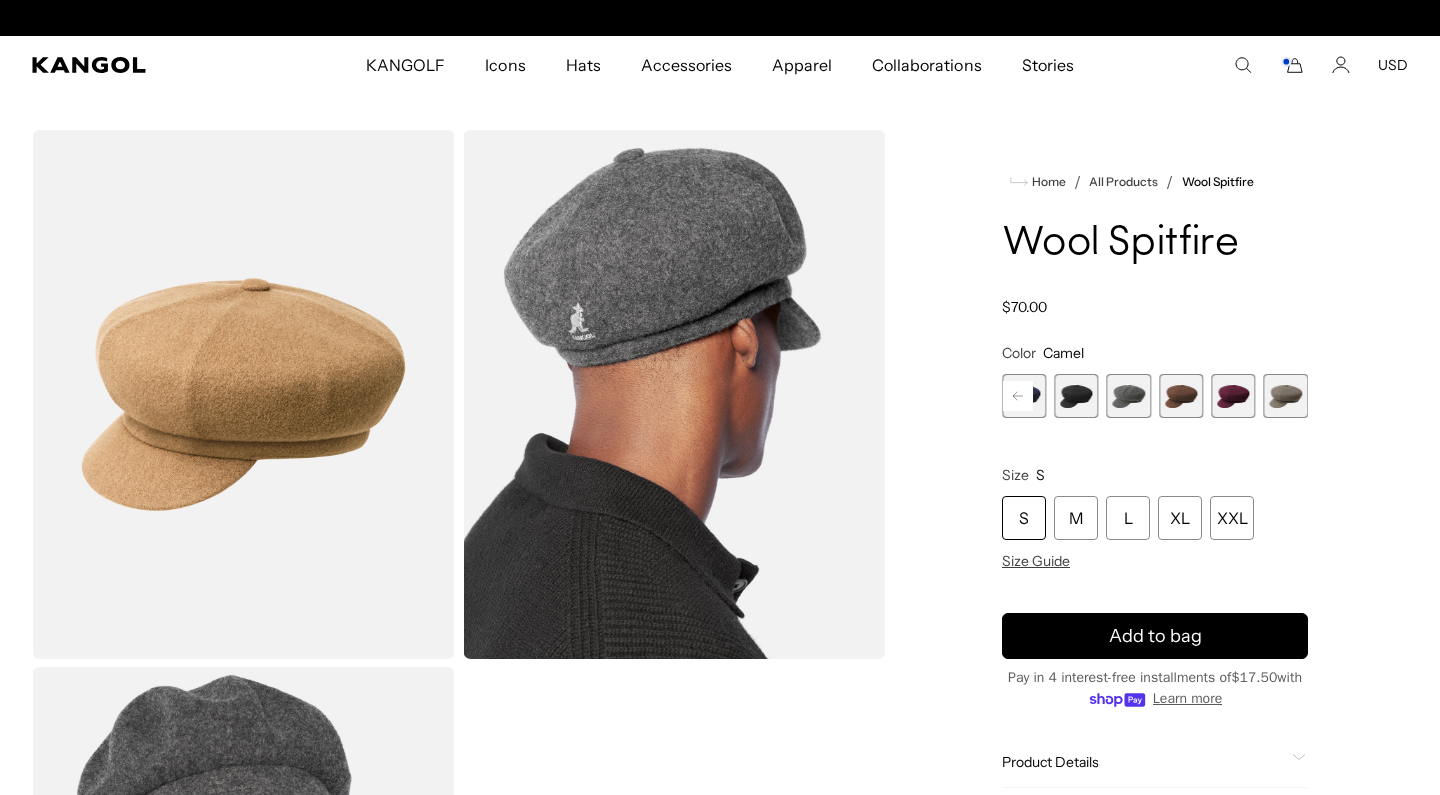 scroll, scrollTop: 0, scrollLeft: 412, axis: horizontal 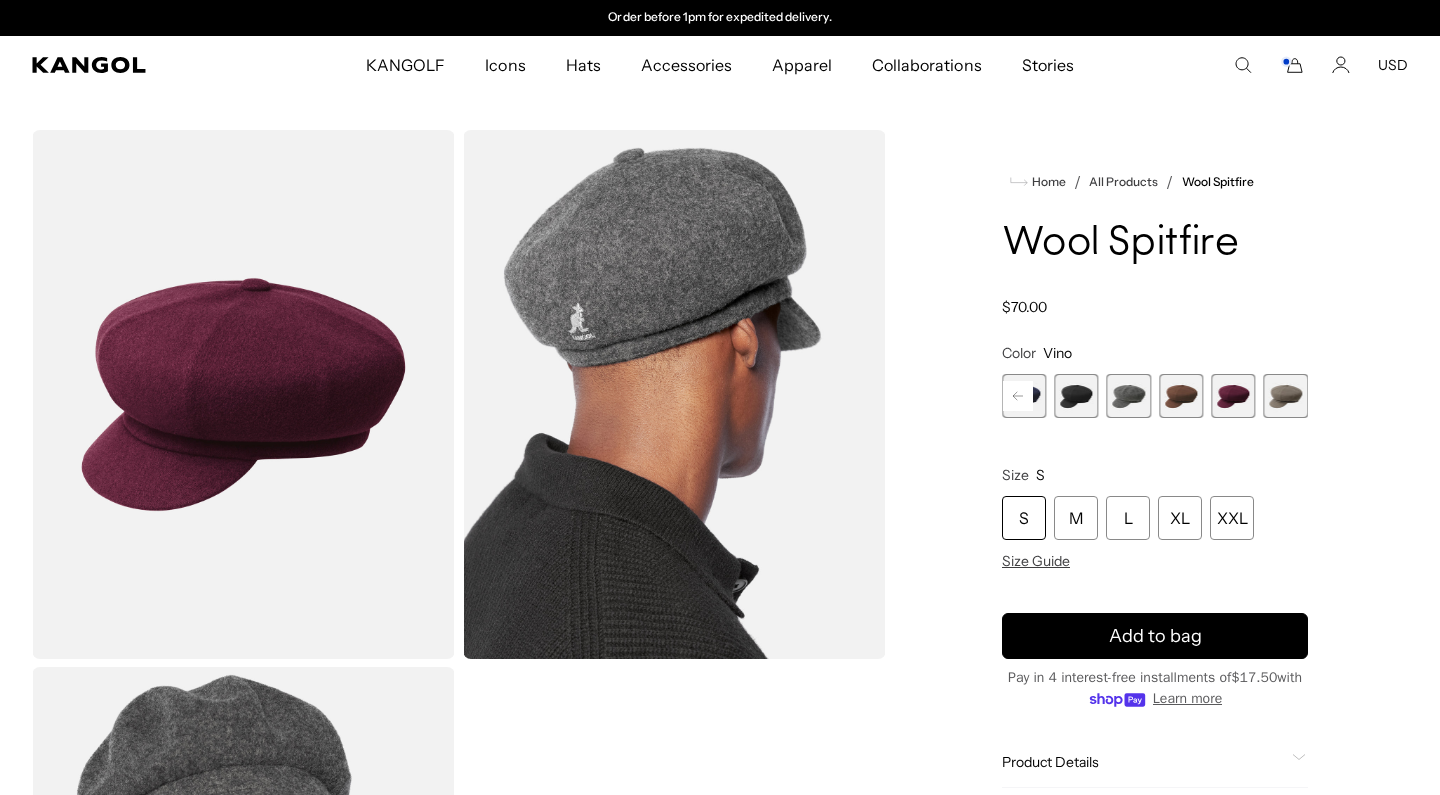 click 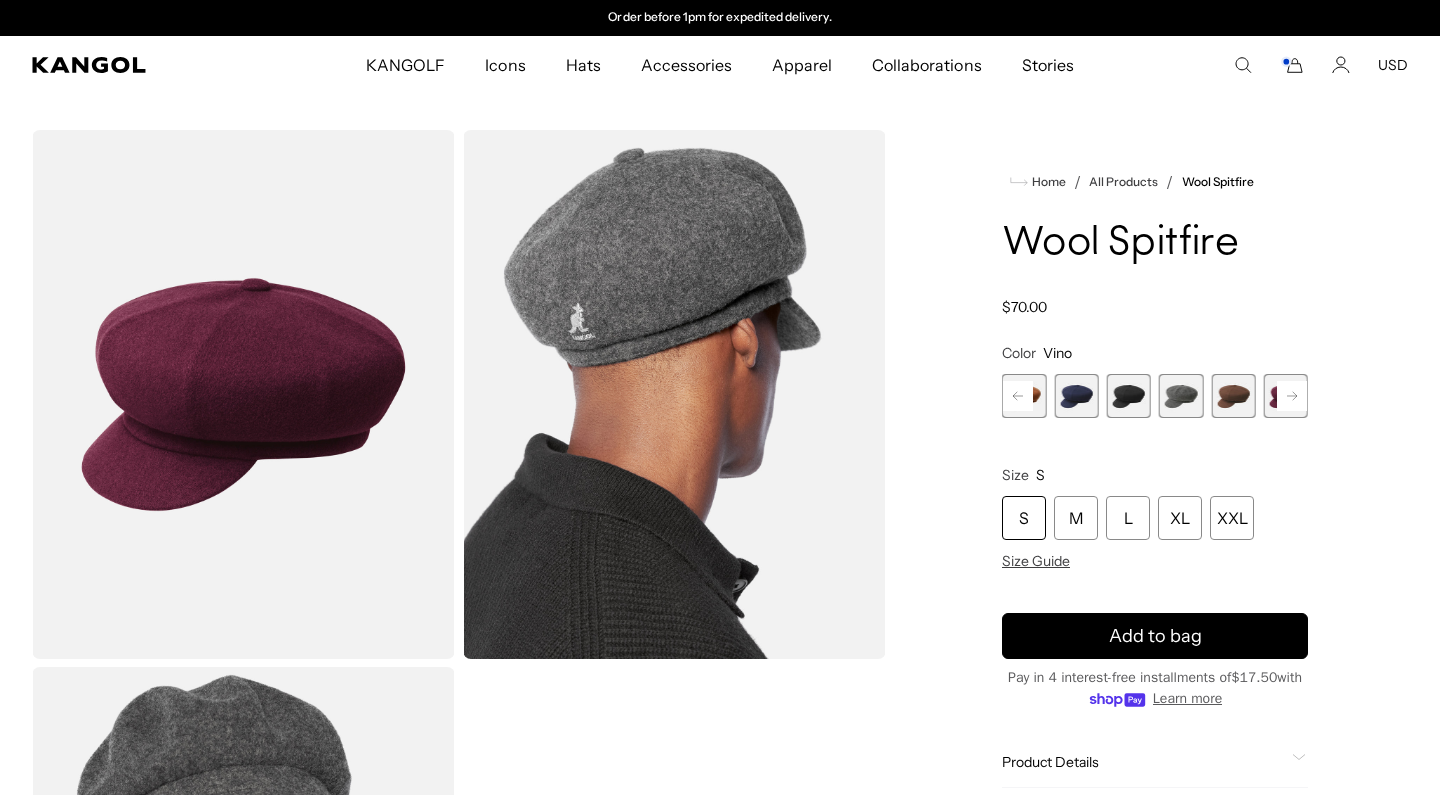 click 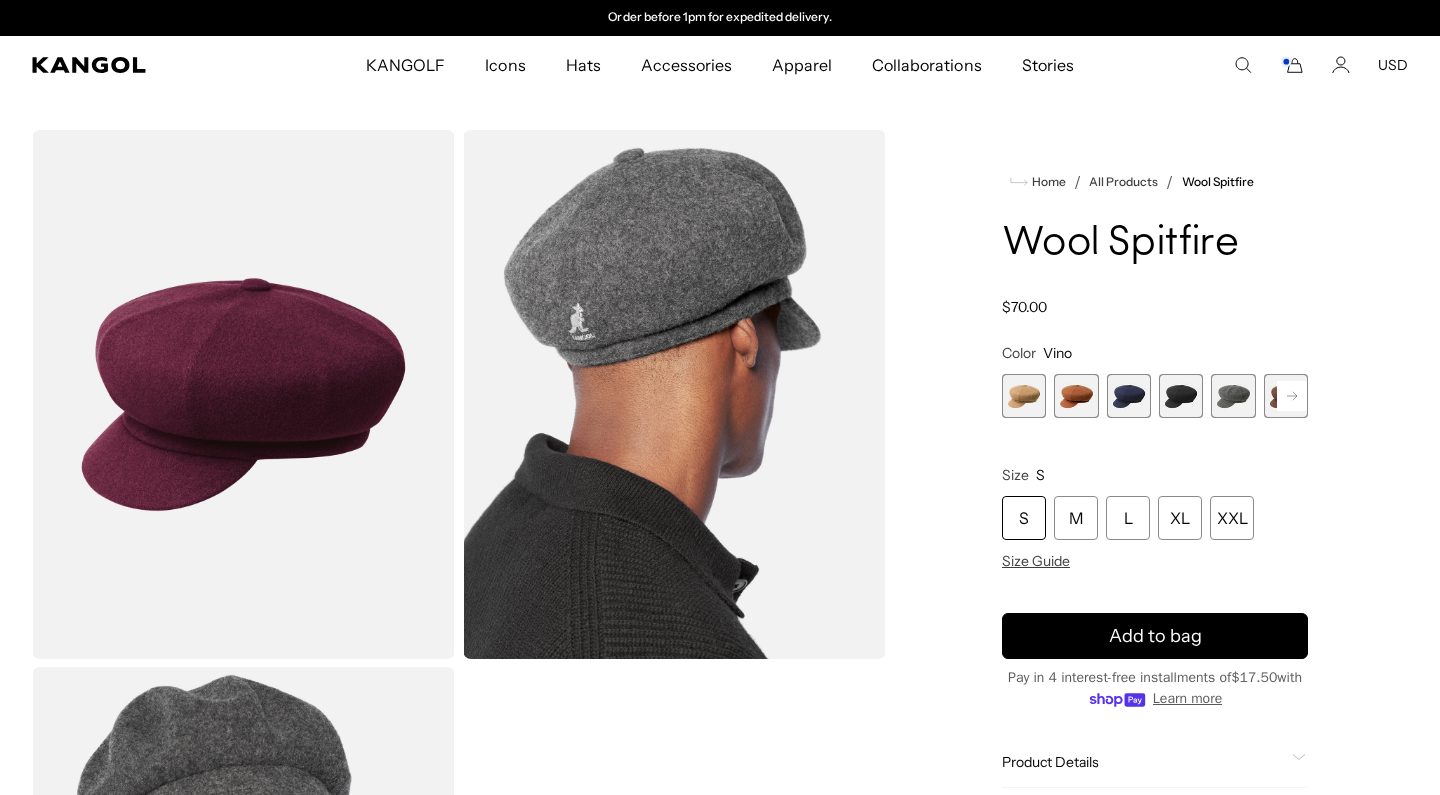 click at bounding box center (1024, 396) 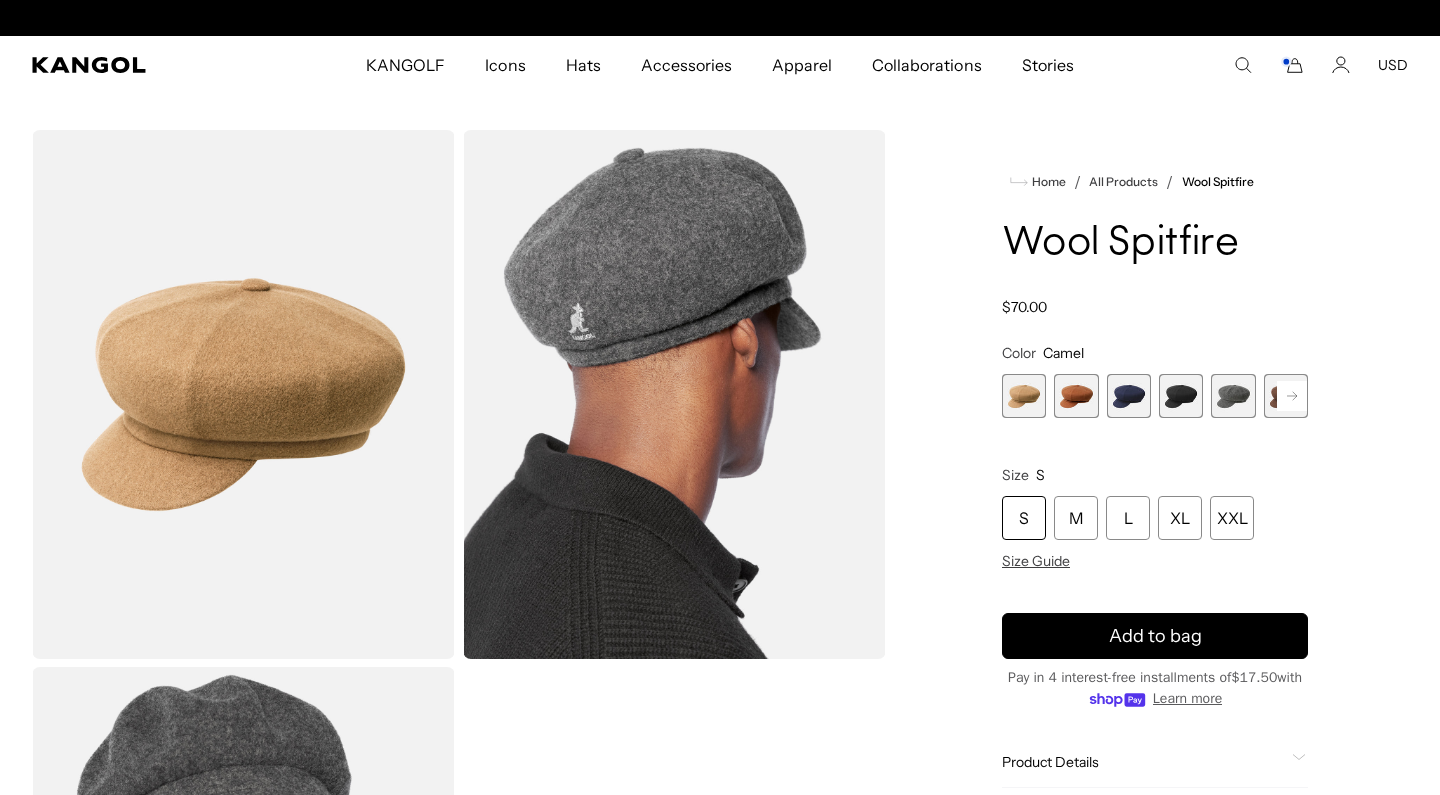 scroll, scrollTop: 0, scrollLeft: 0, axis: both 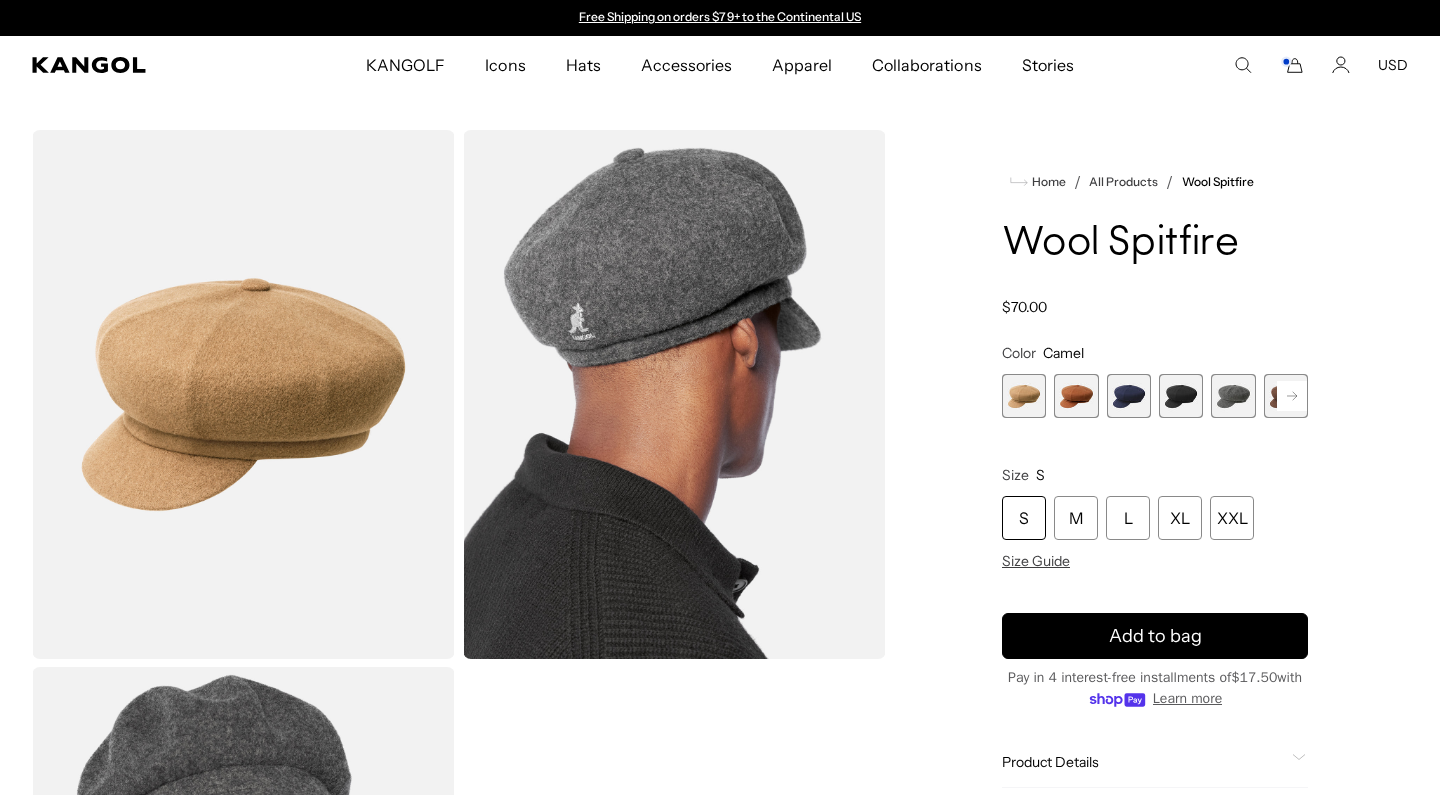 click 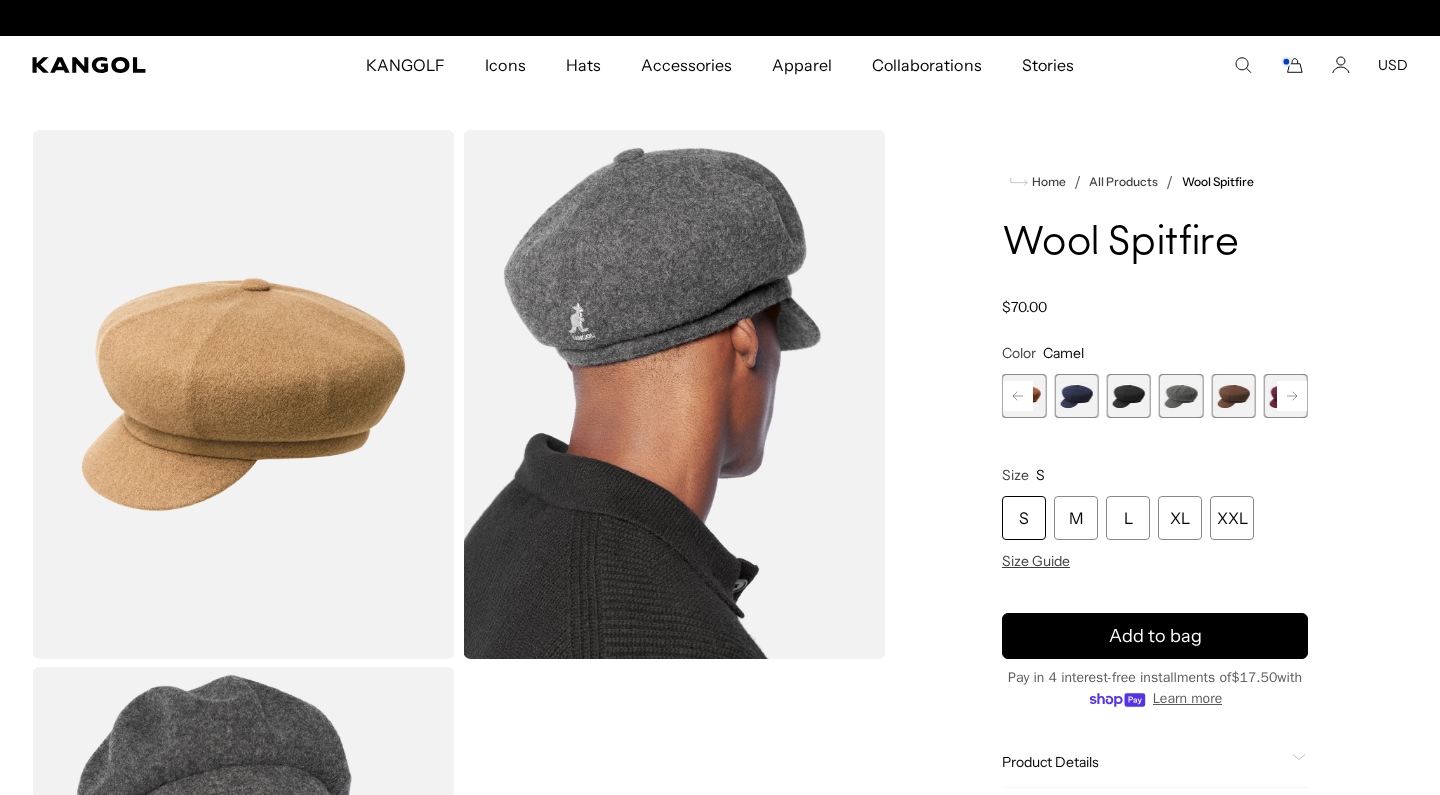 scroll, scrollTop: 0, scrollLeft: 412, axis: horizontal 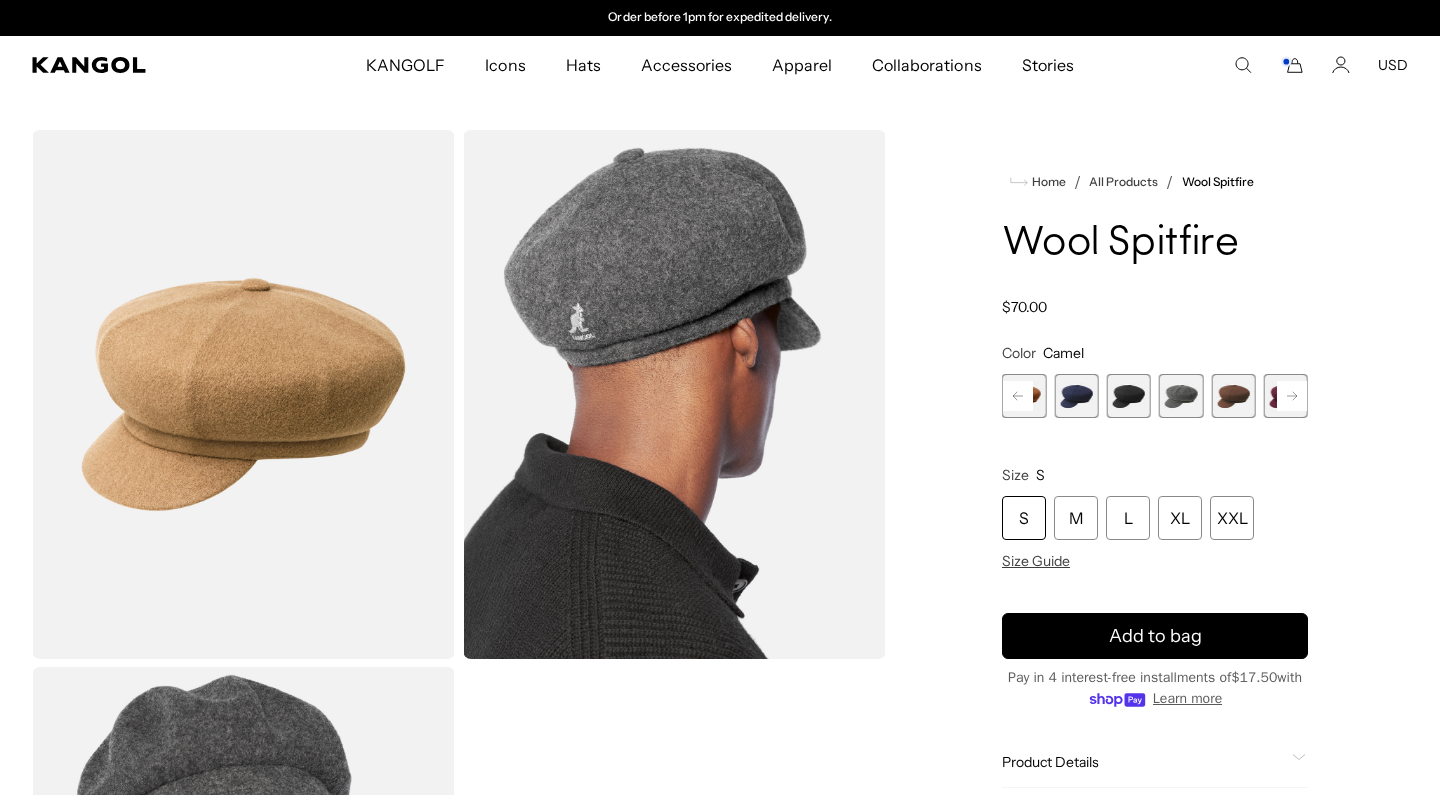 click 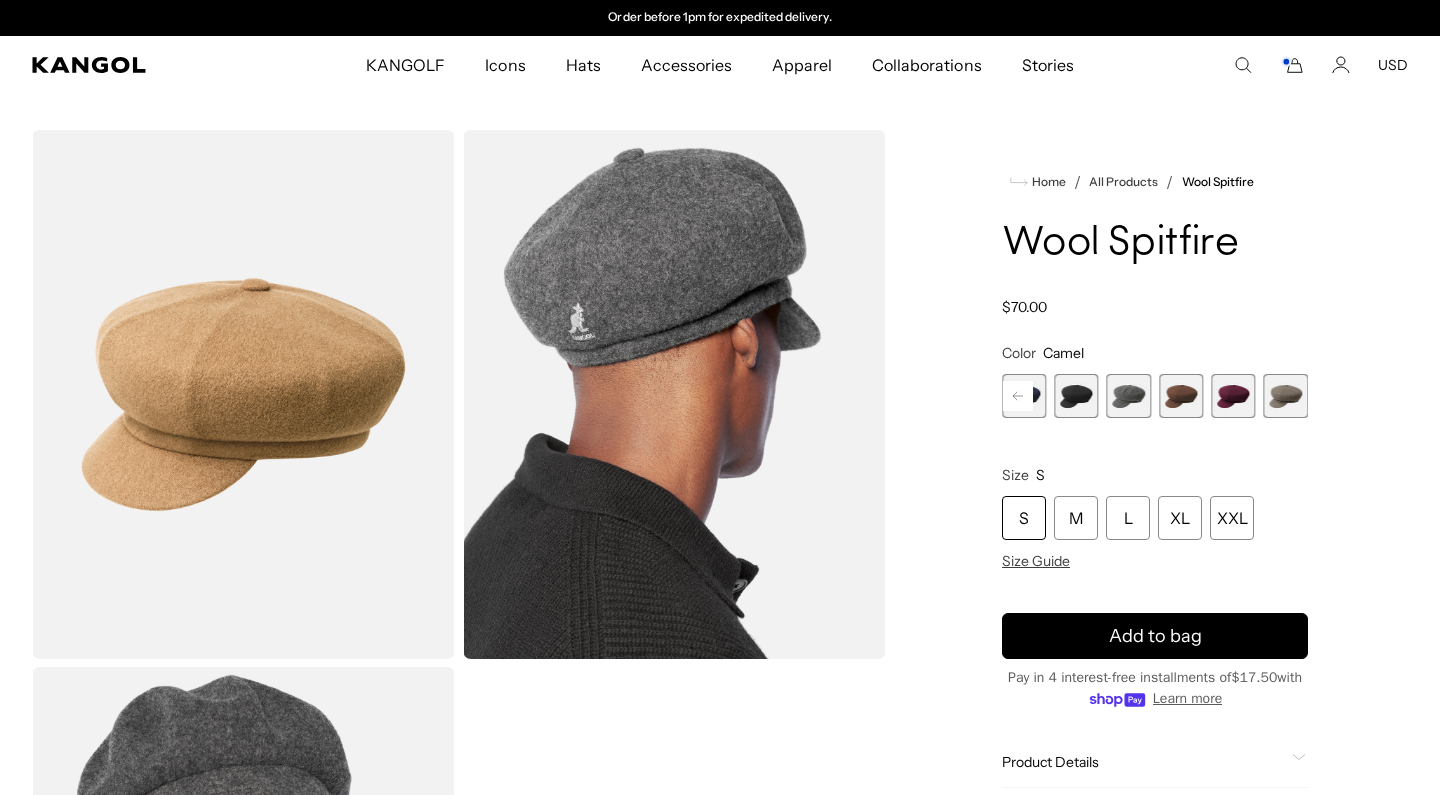 click at bounding box center (1233, 396) 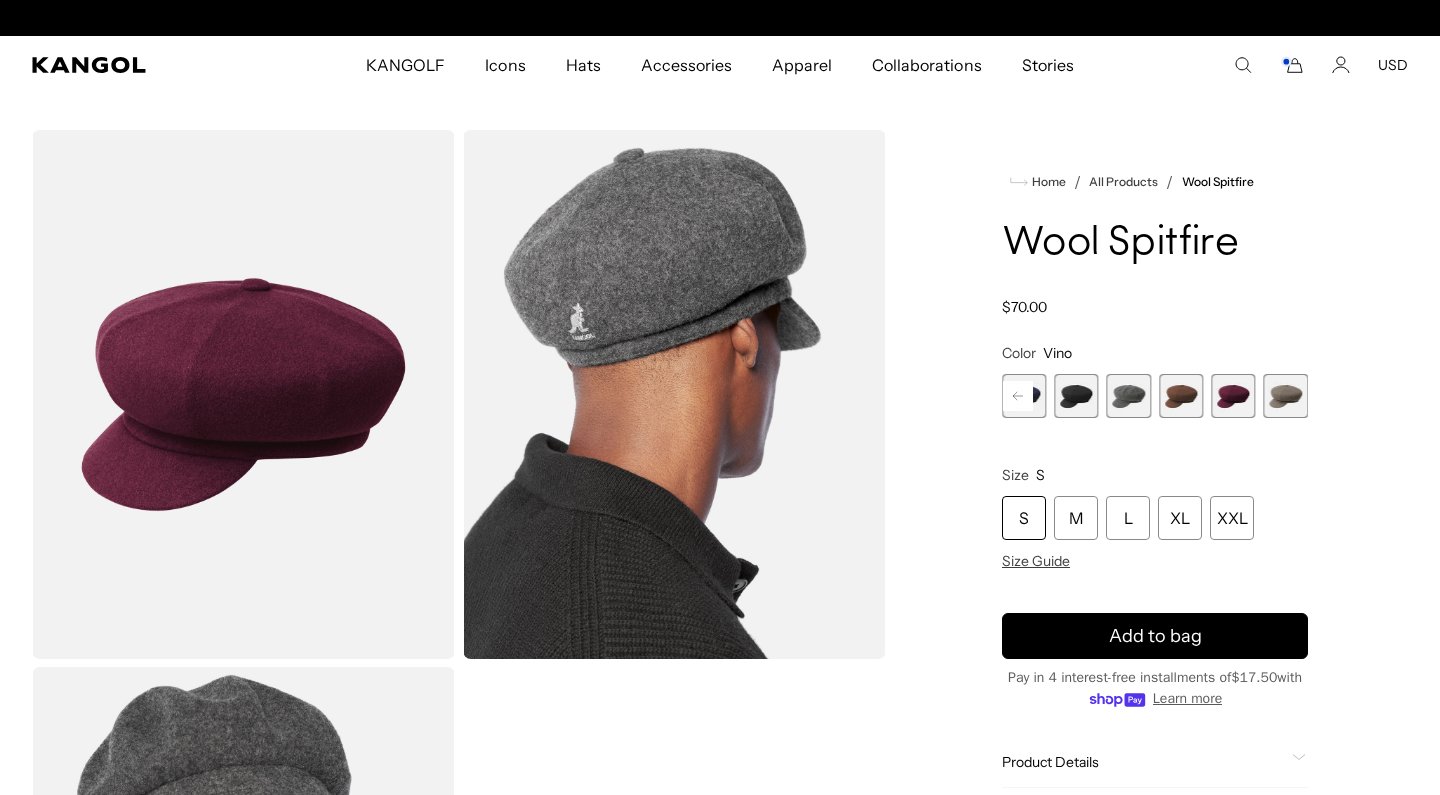 scroll, scrollTop: 0, scrollLeft: 0, axis: both 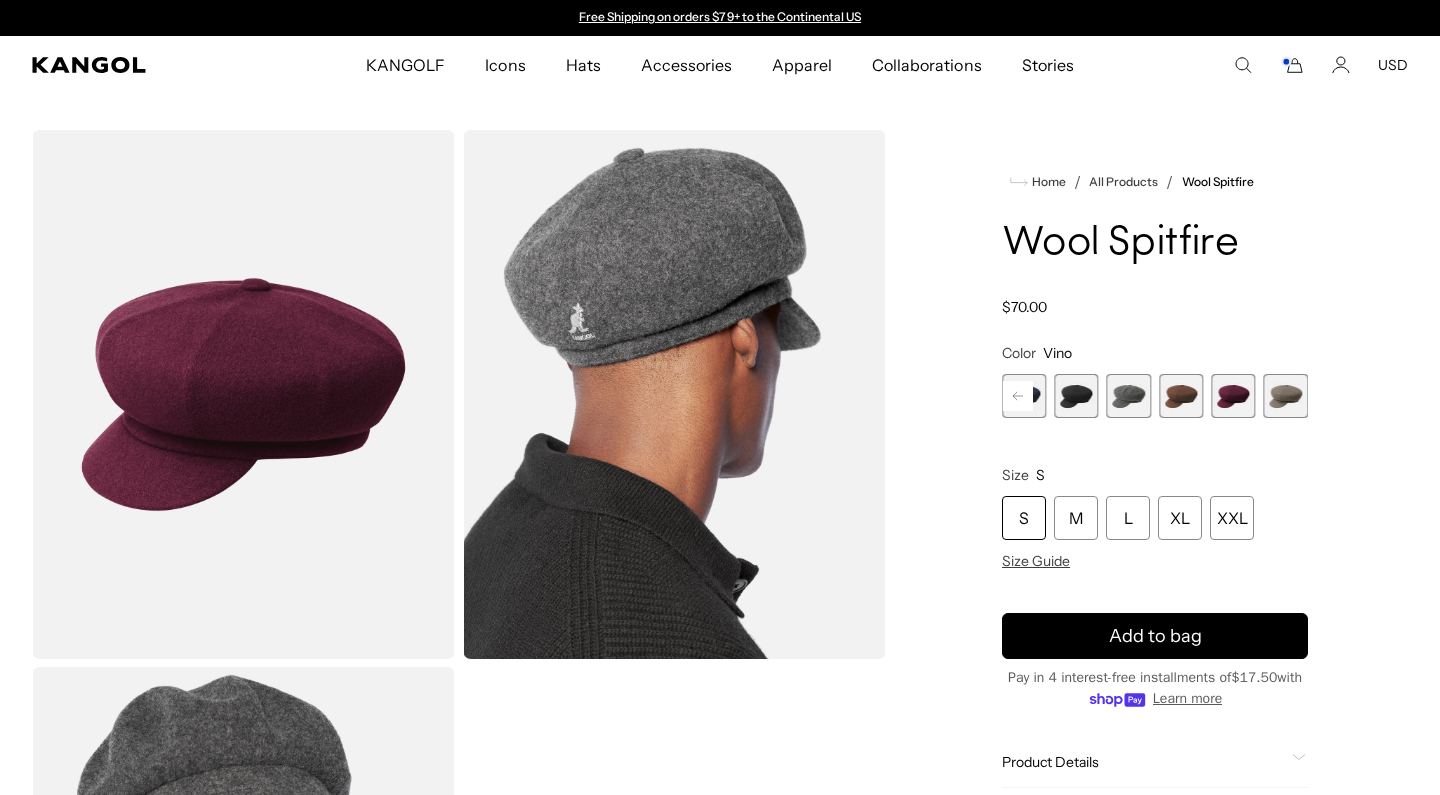 click at bounding box center [1233, 396] 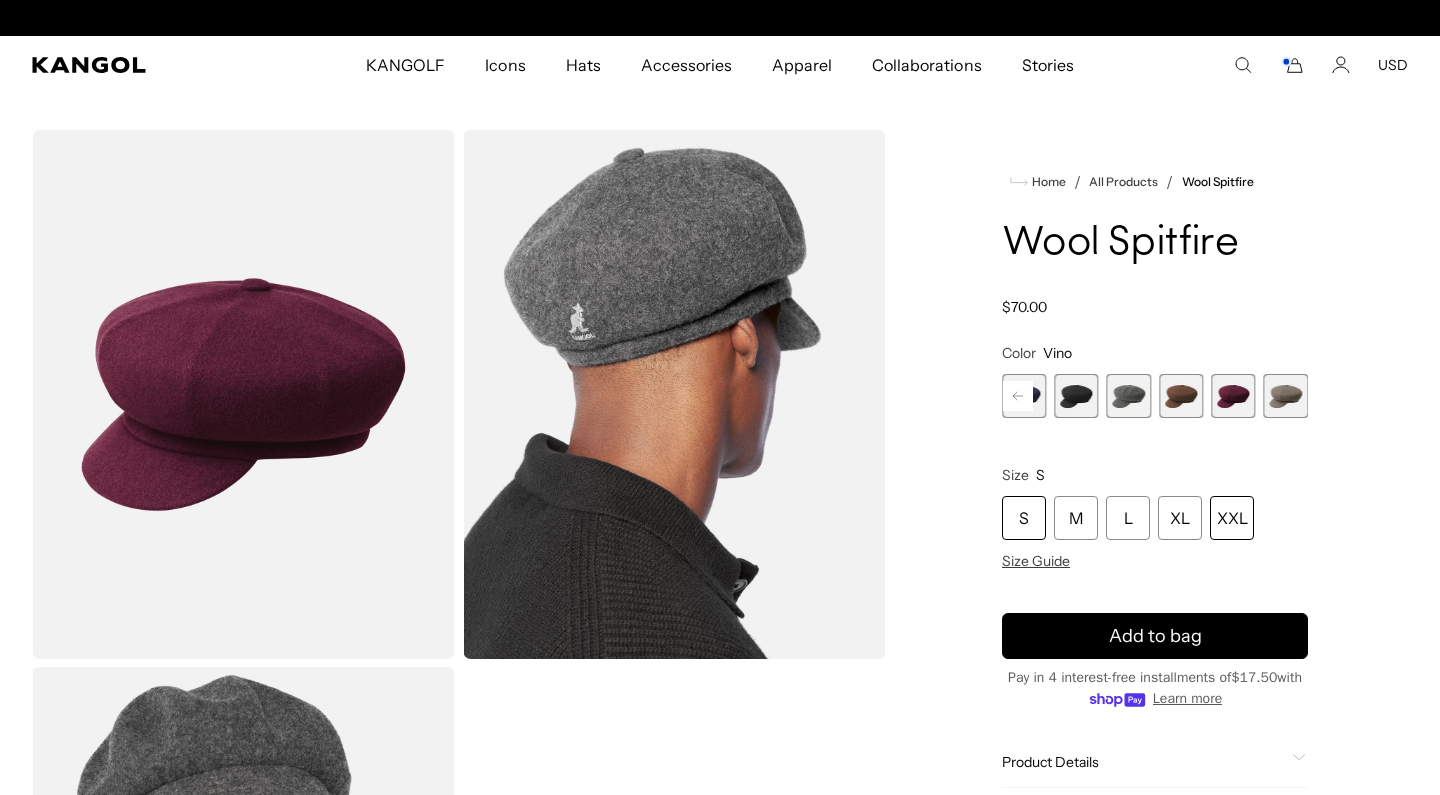 click on "XXL" at bounding box center (1232, 518) 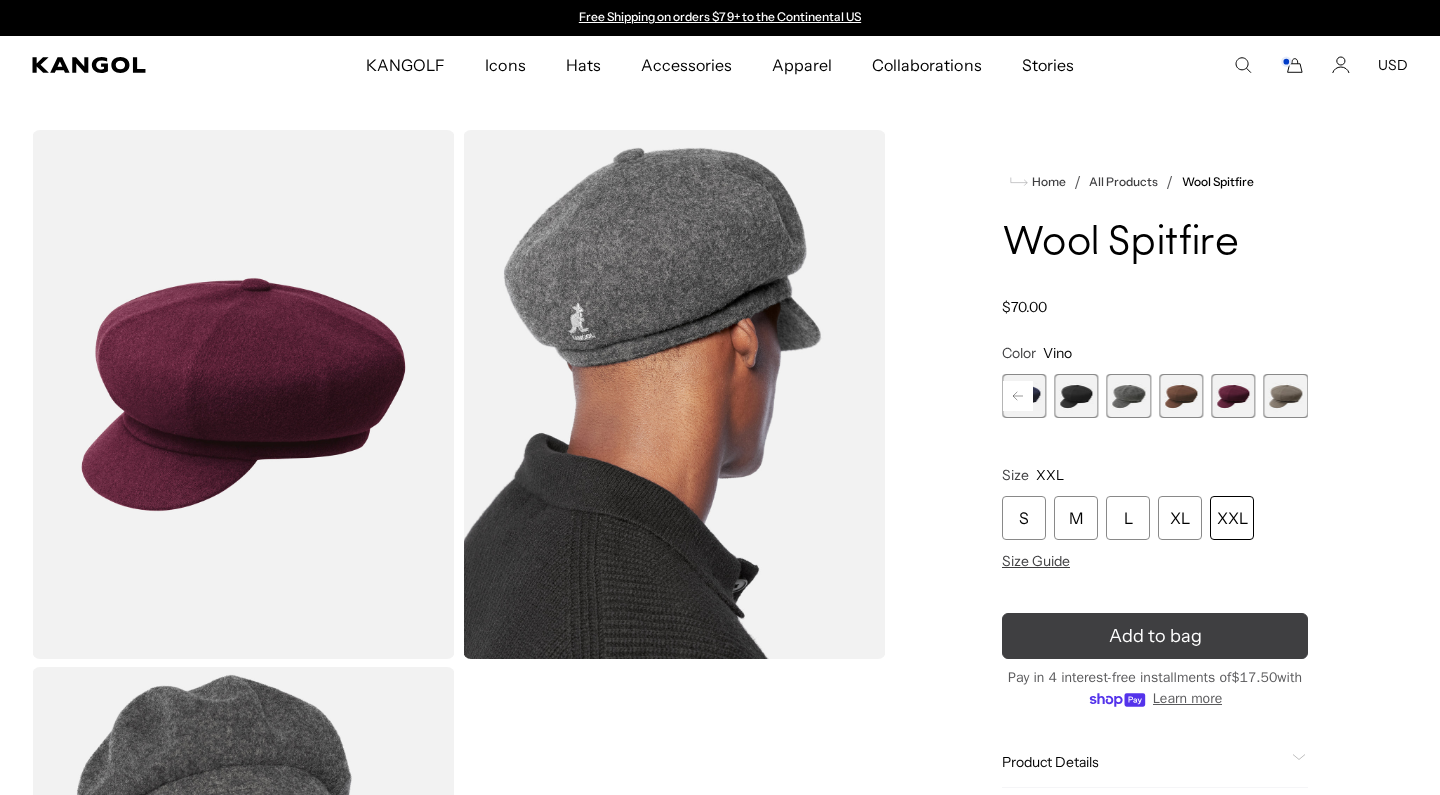 scroll, scrollTop: 0, scrollLeft: 412, axis: horizontal 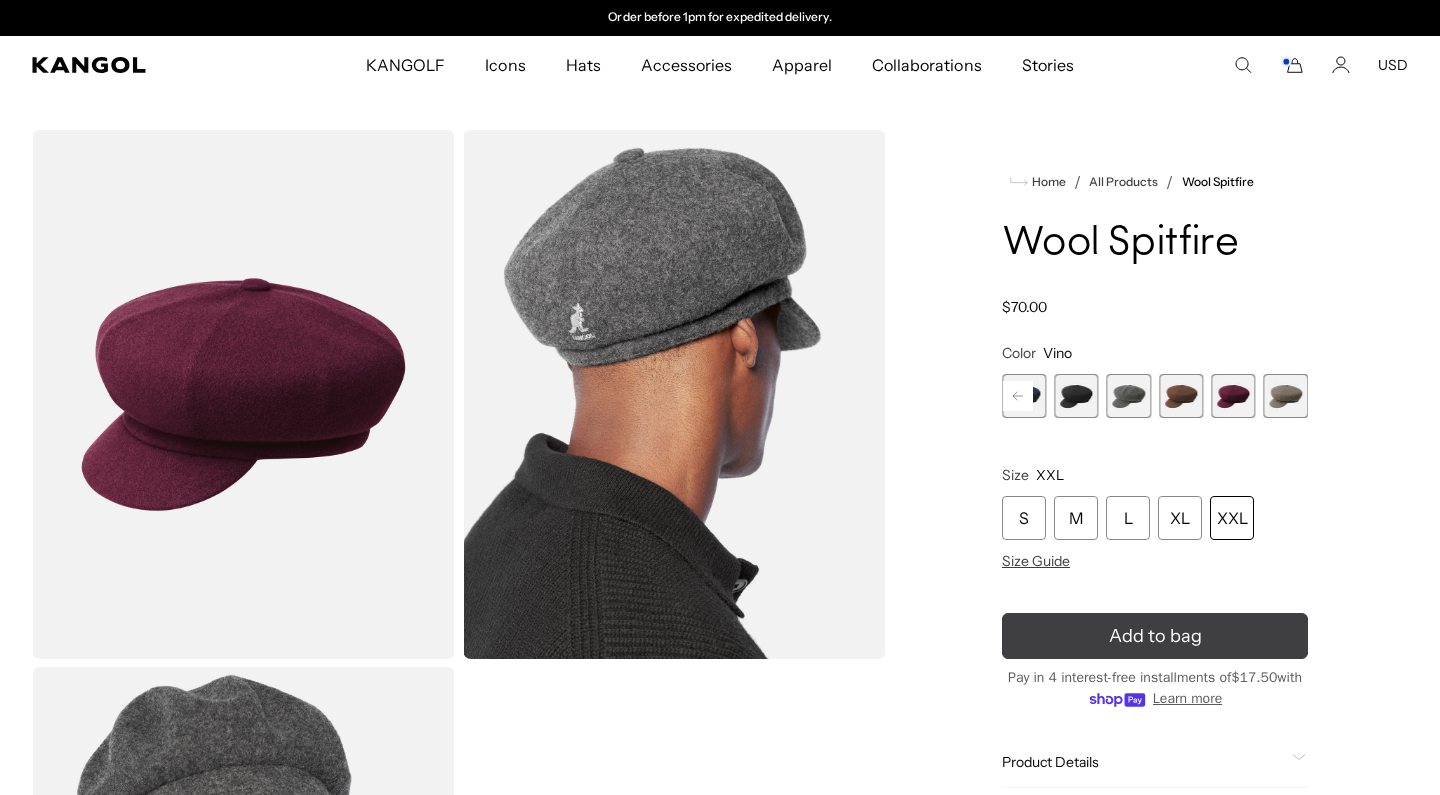 click on "Add to bag" at bounding box center [1155, 636] 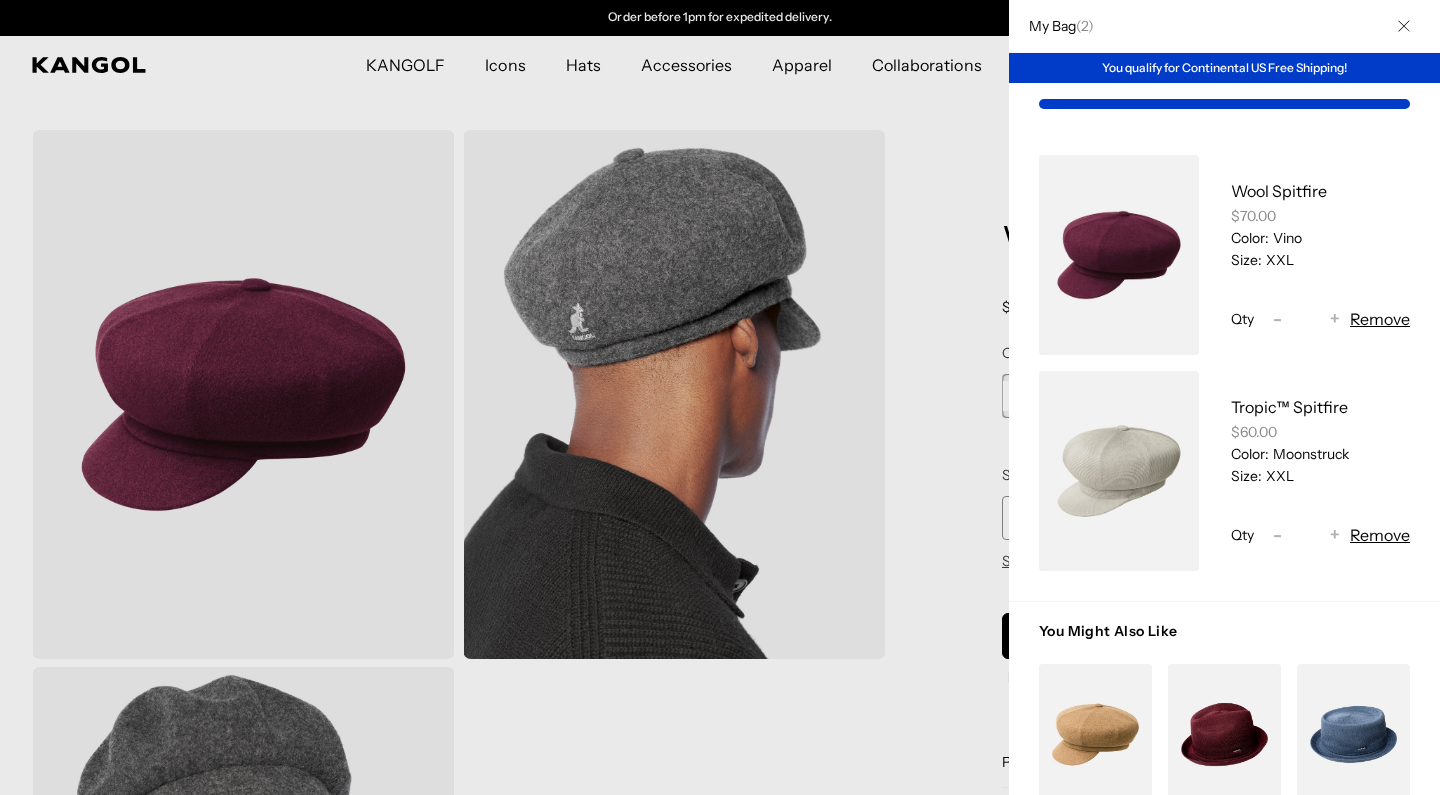 scroll, scrollTop: 0, scrollLeft: 0, axis: both 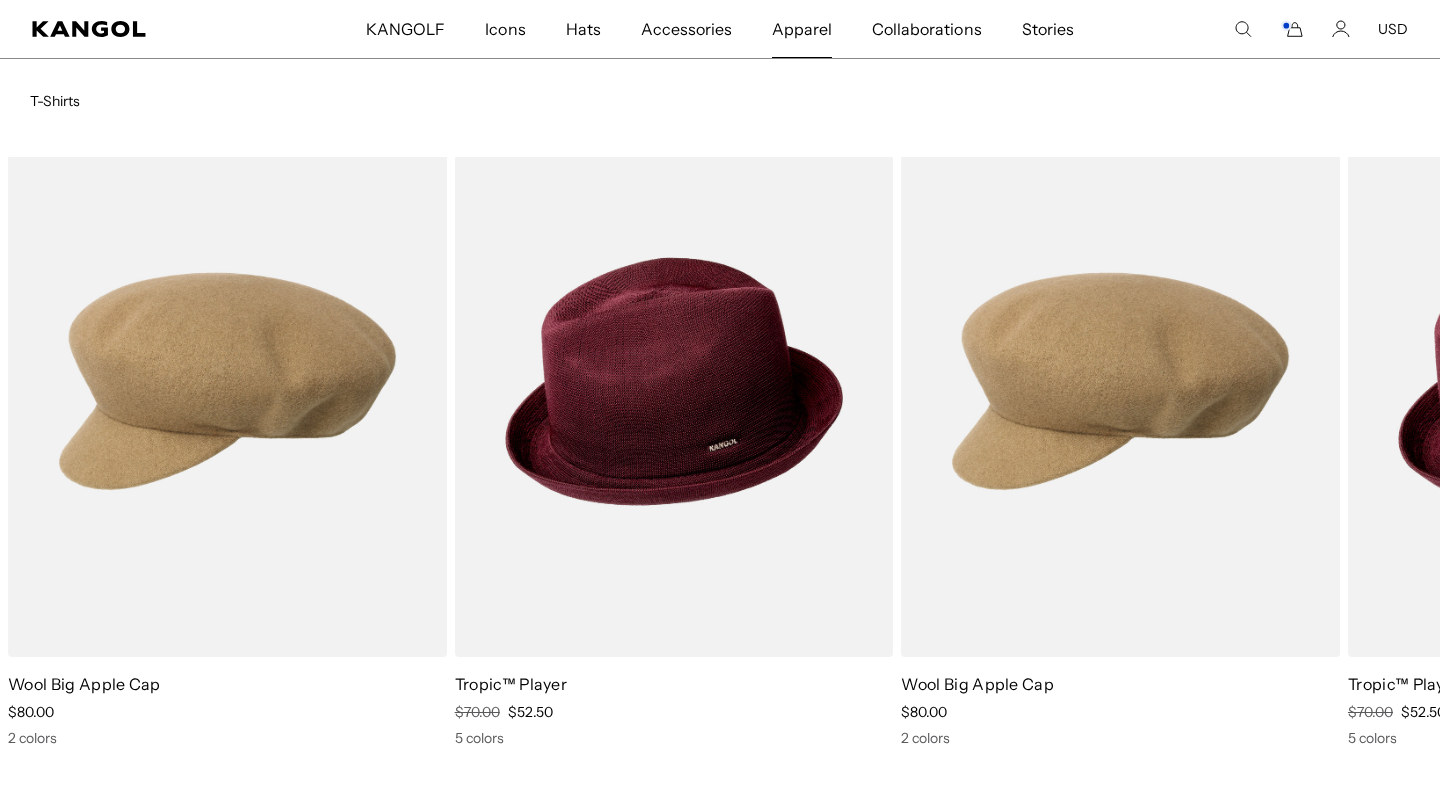 click on "Apparel" at bounding box center [802, 29] 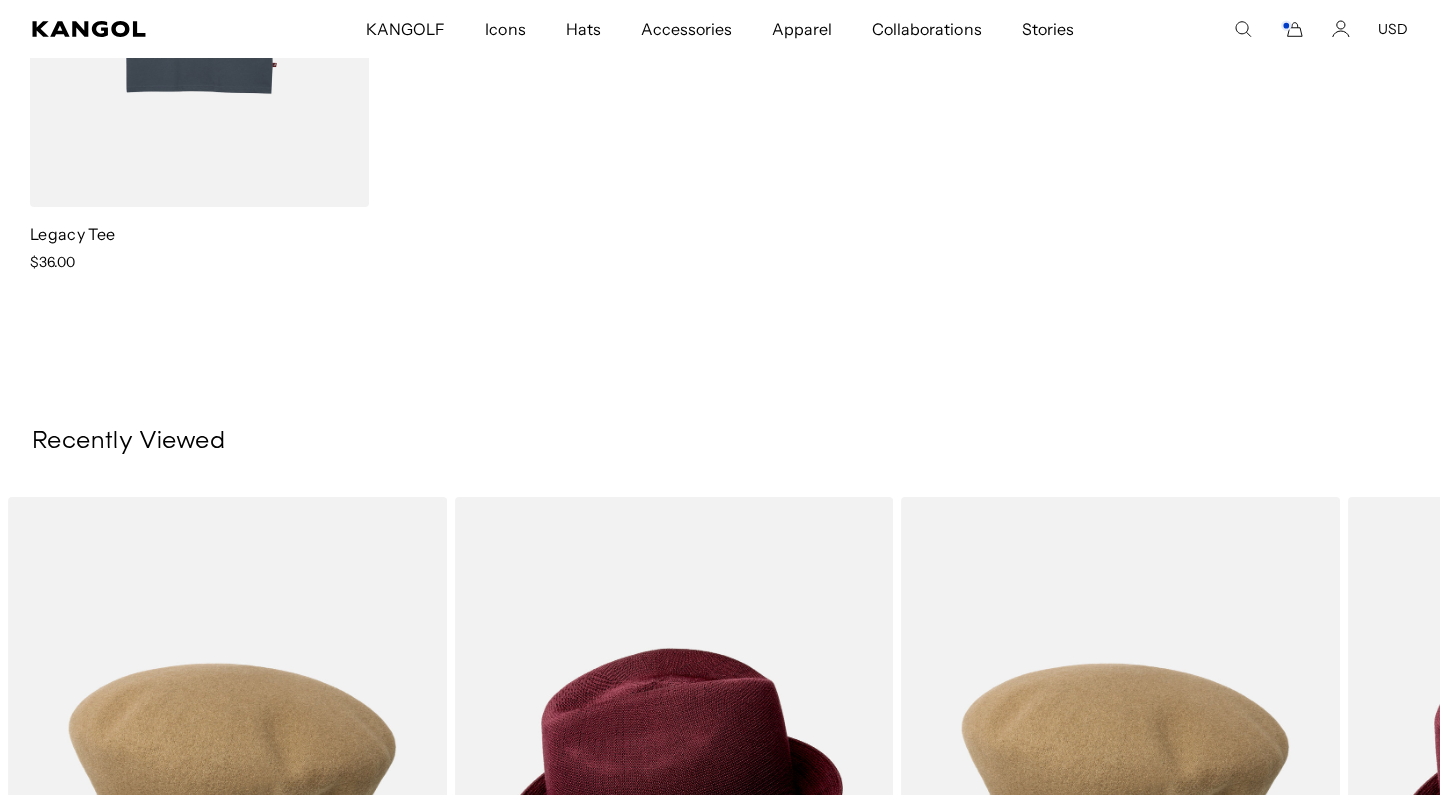 scroll, scrollTop: 2001, scrollLeft: 0, axis: vertical 